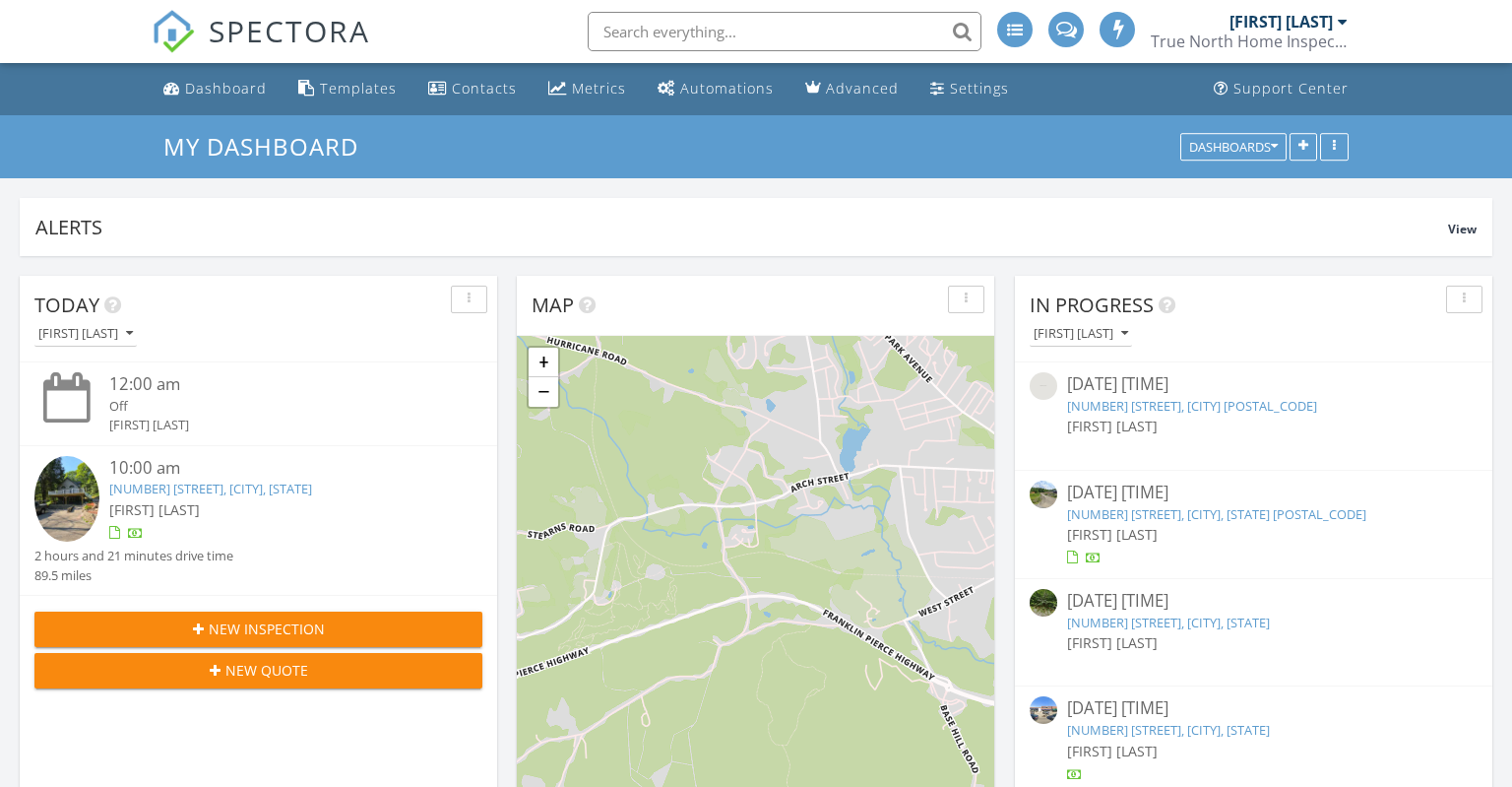 scroll, scrollTop: 0, scrollLeft: 0, axis: both 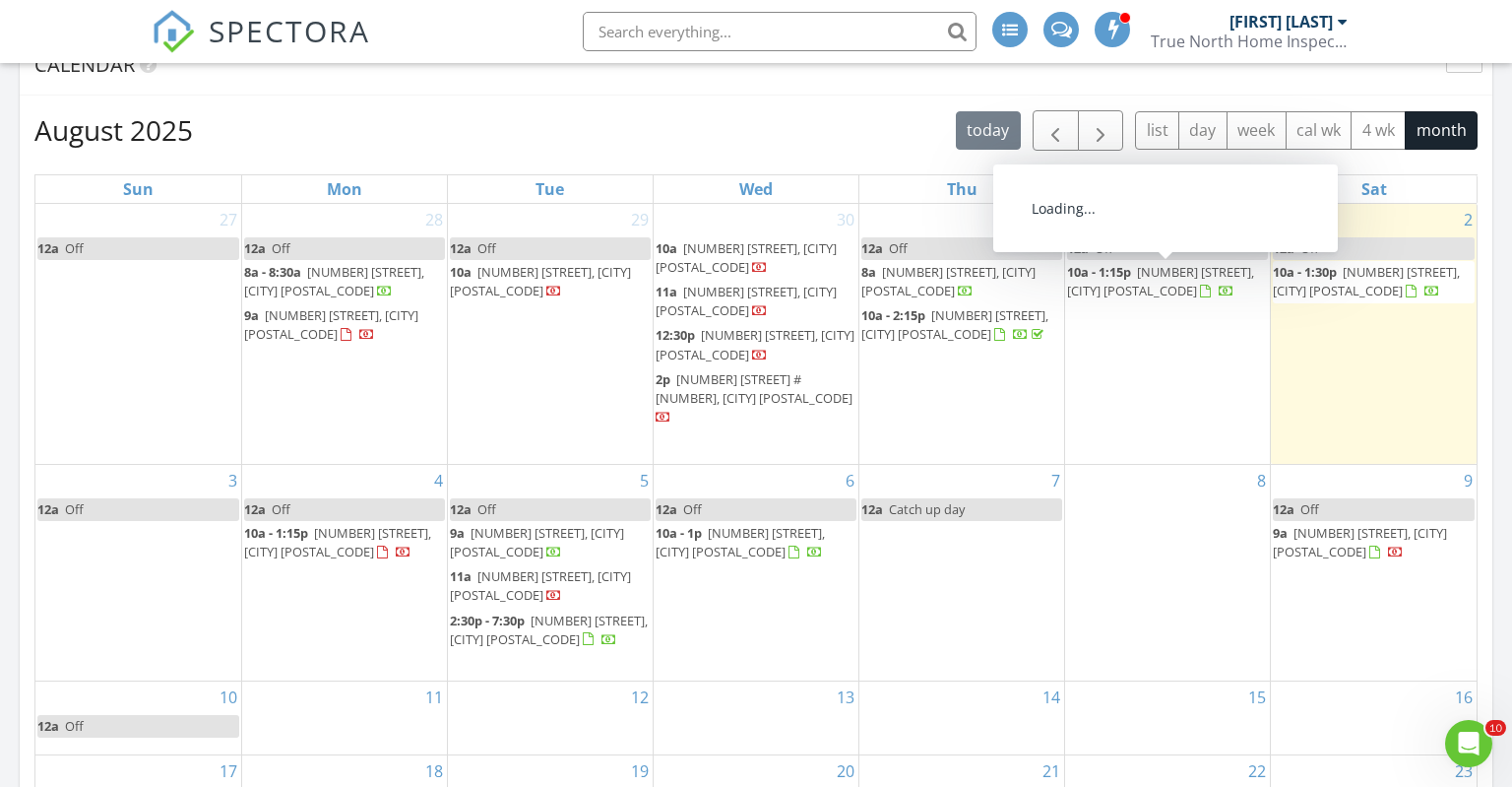 click on "[NUMBER] [STREET], [CITY] [POSTAL_CODE]" at bounding box center [1161, 281] 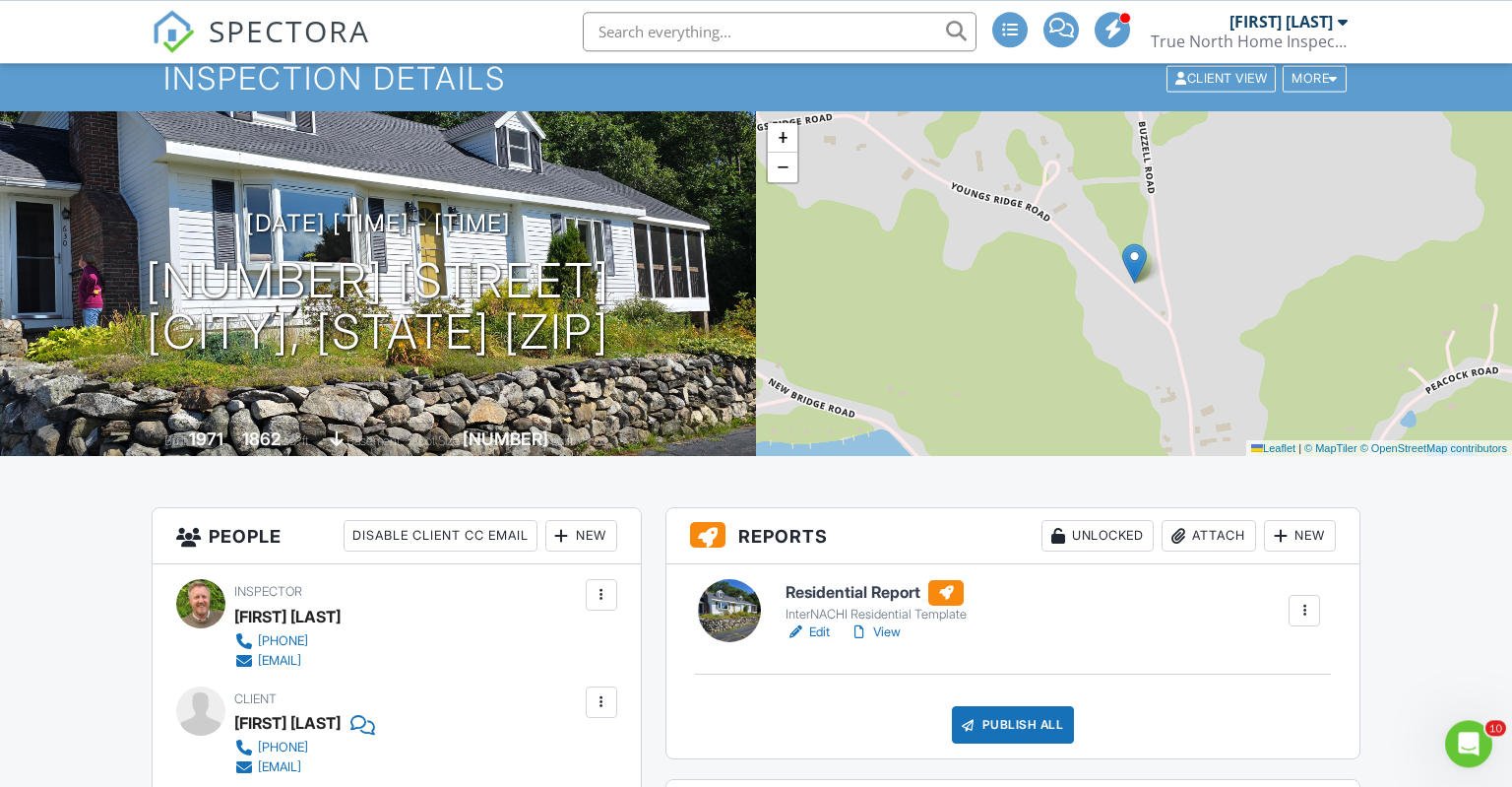 scroll, scrollTop: 0, scrollLeft: 0, axis: both 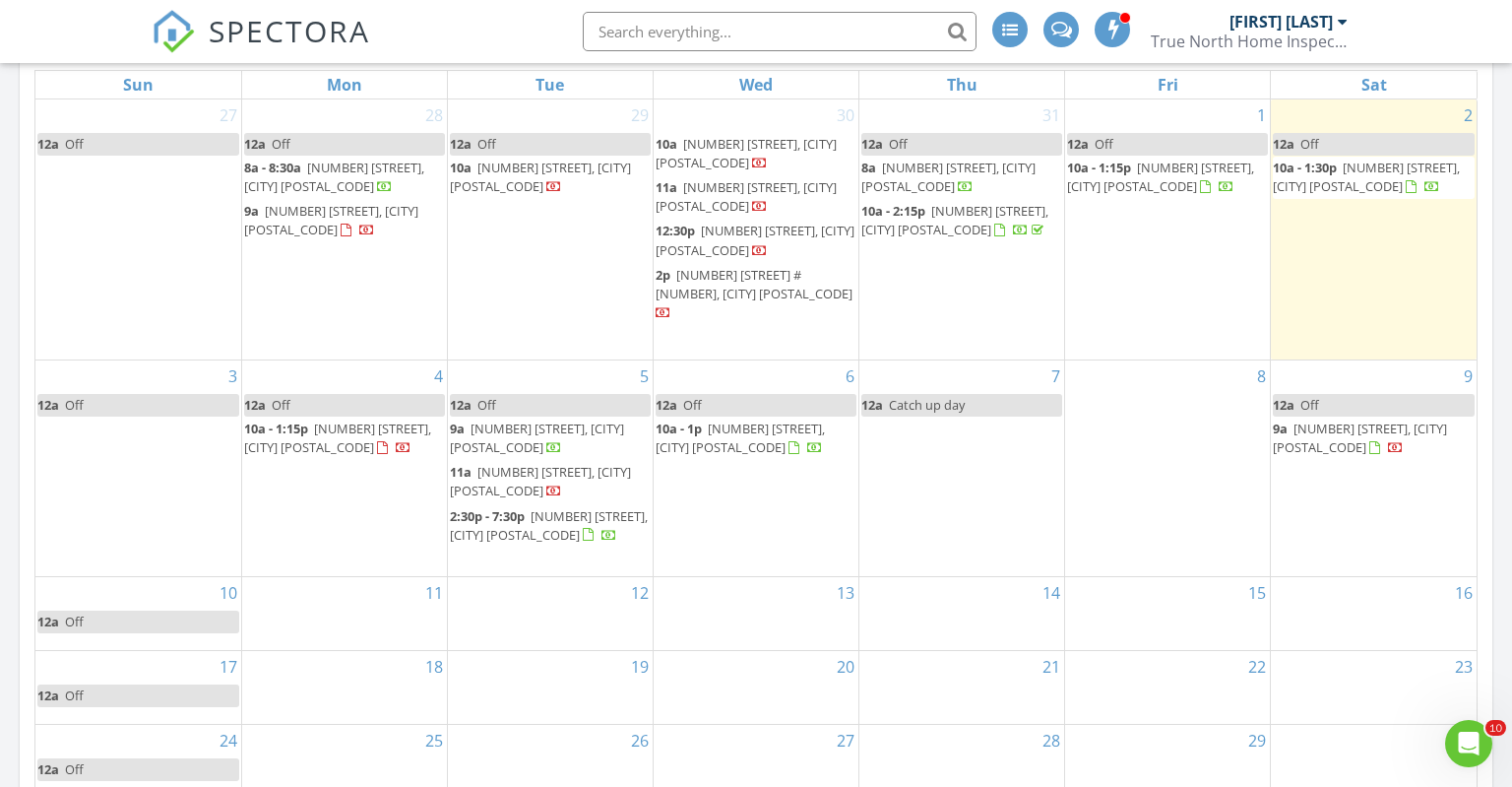 click on "10a - 1:30p
230 Camelot Shore Dr, Farmington 03835" at bounding box center [1366, 176] 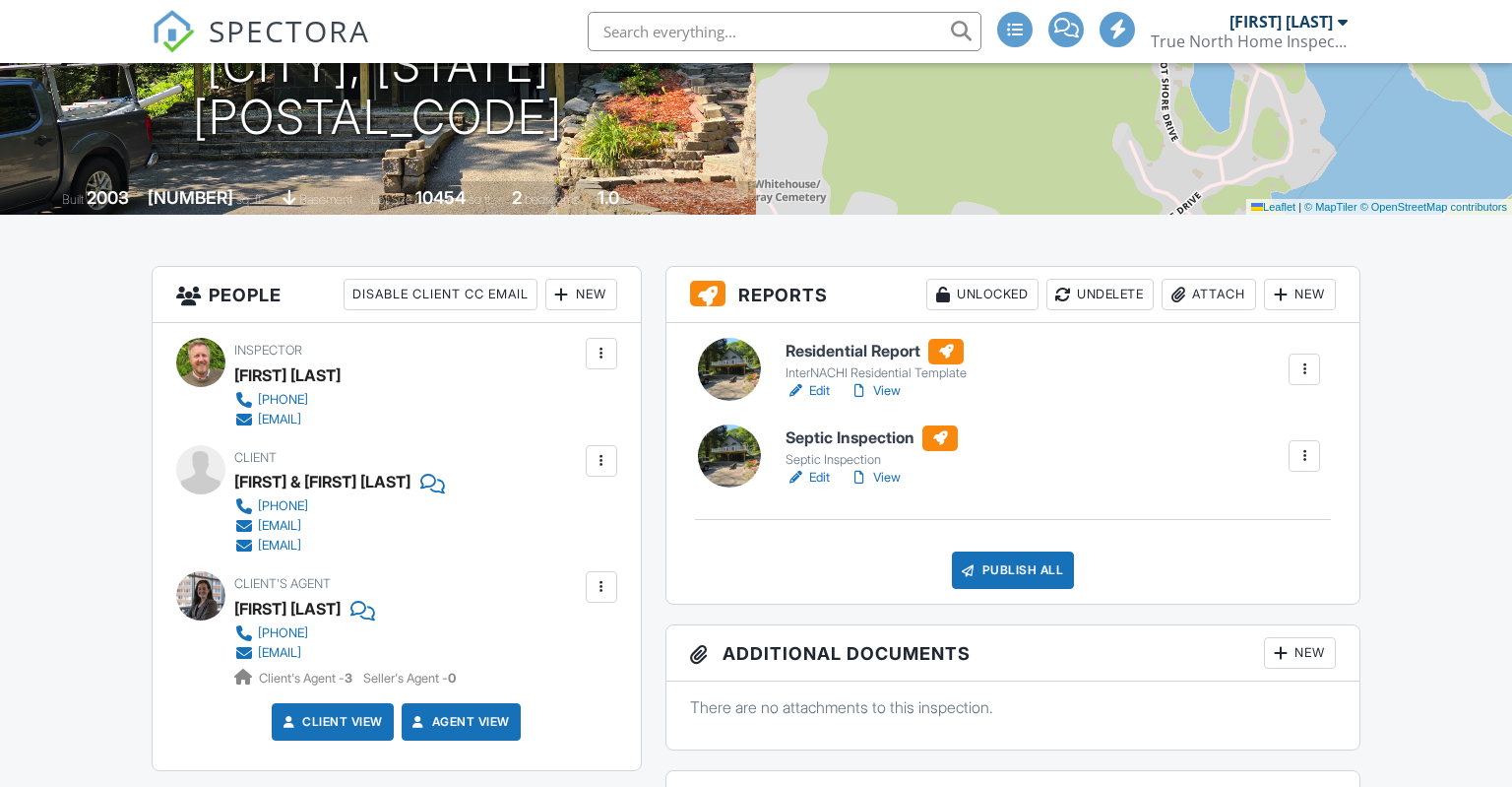 scroll, scrollTop: 311, scrollLeft: 0, axis: vertical 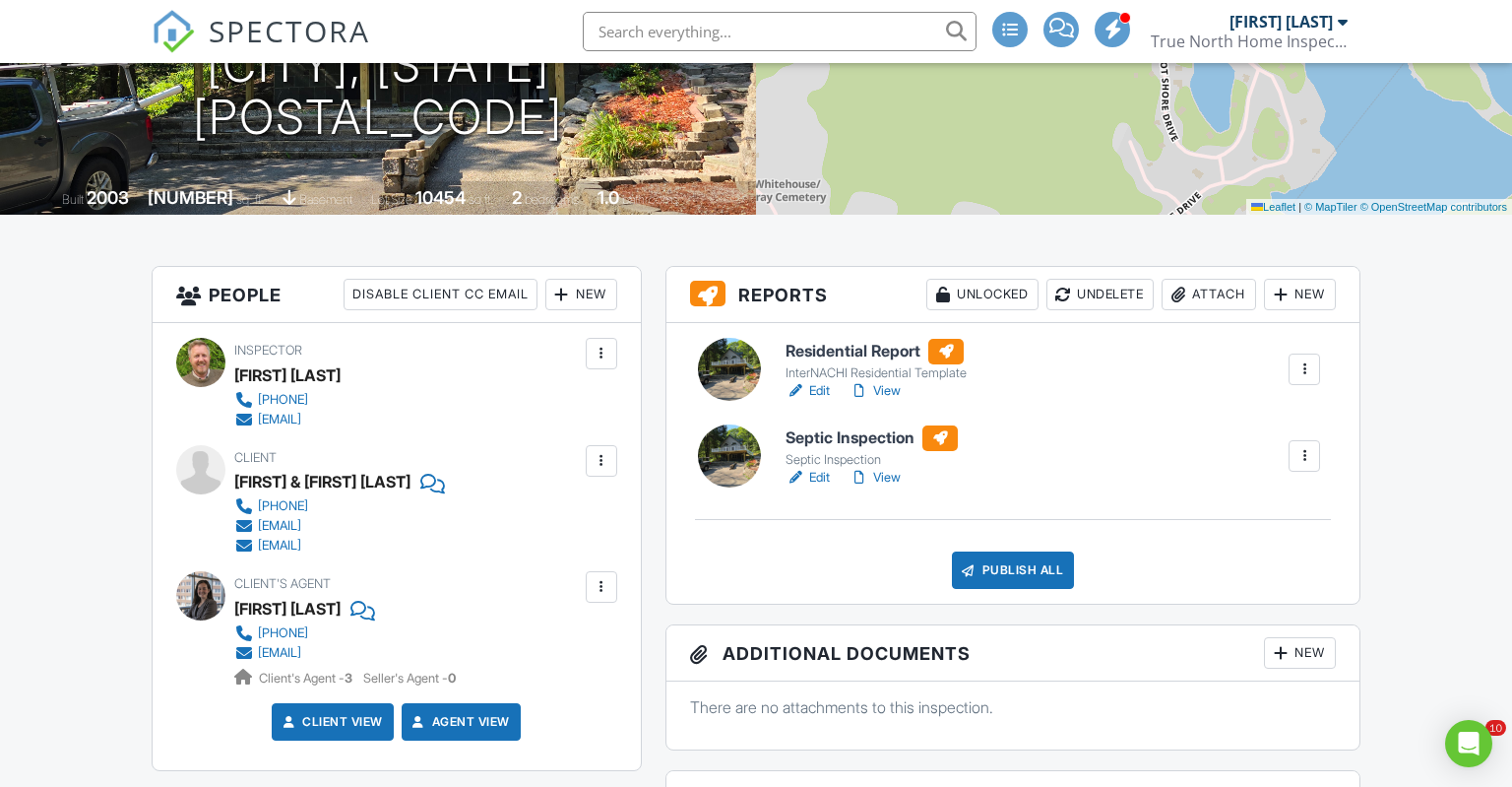 click on "Edit" at bounding box center [807, 391] 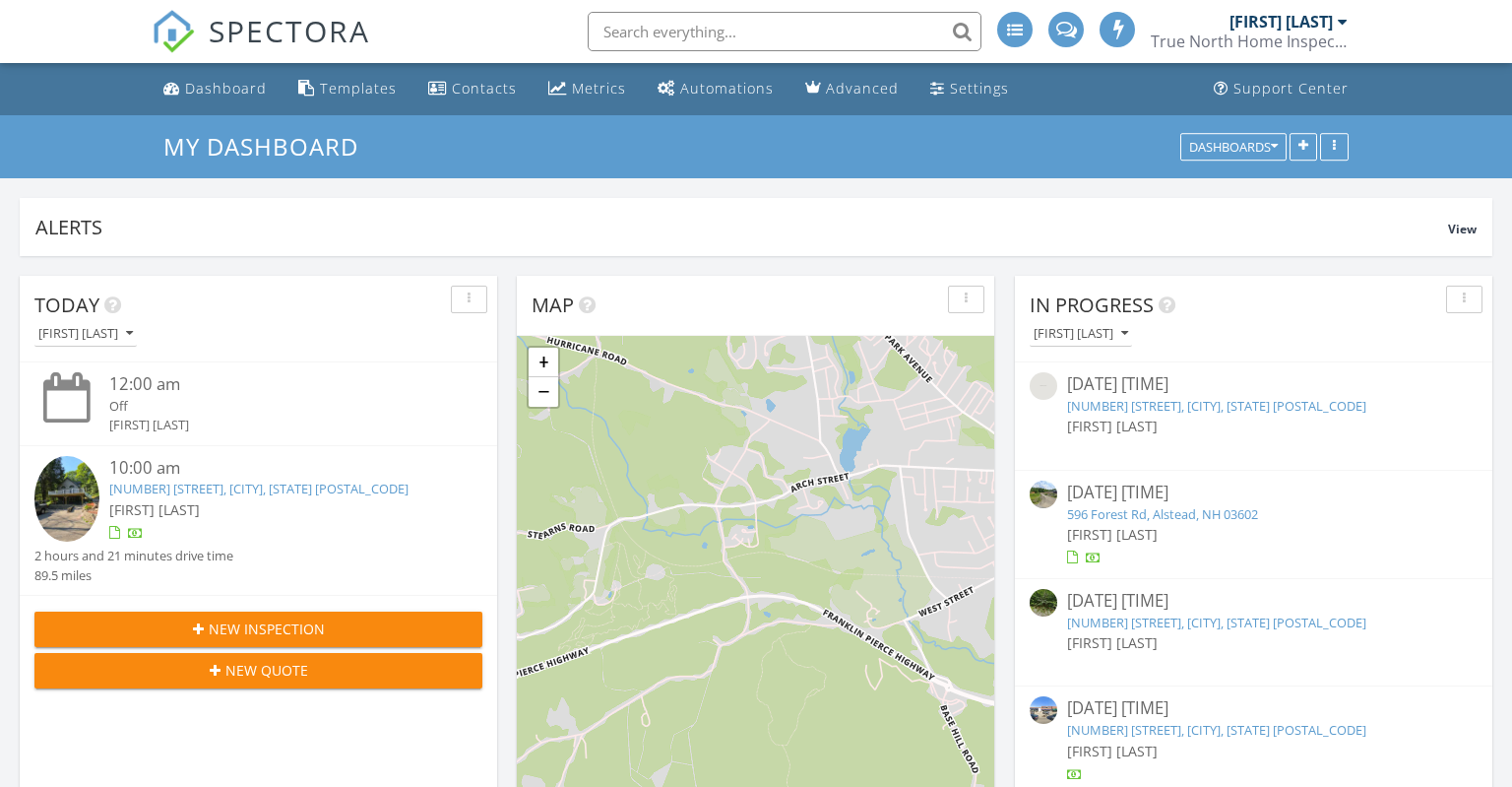 scroll, scrollTop: 0, scrollLeft: 0, axis: both 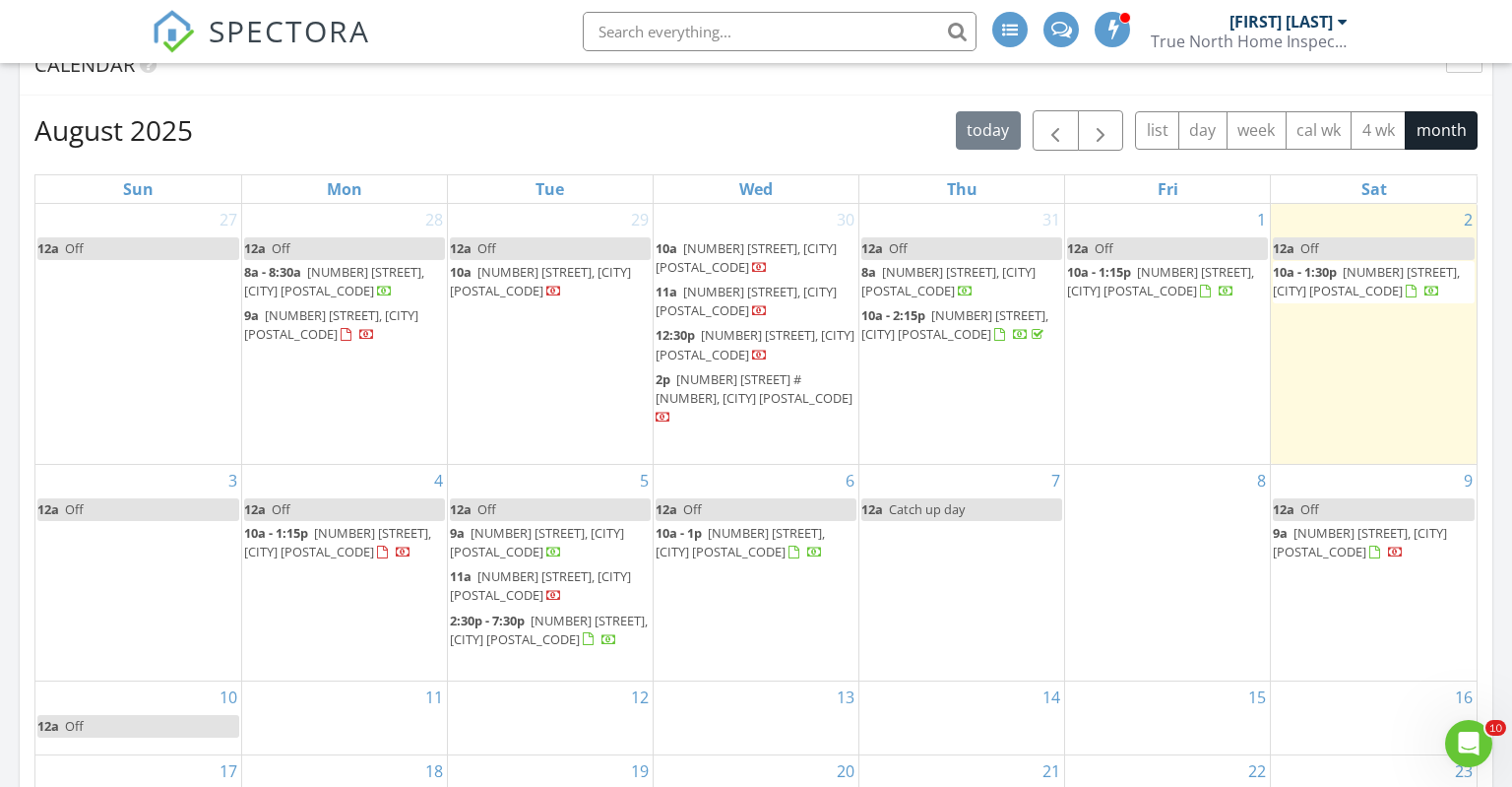 click on "8" at bounding box center [1167, 572] 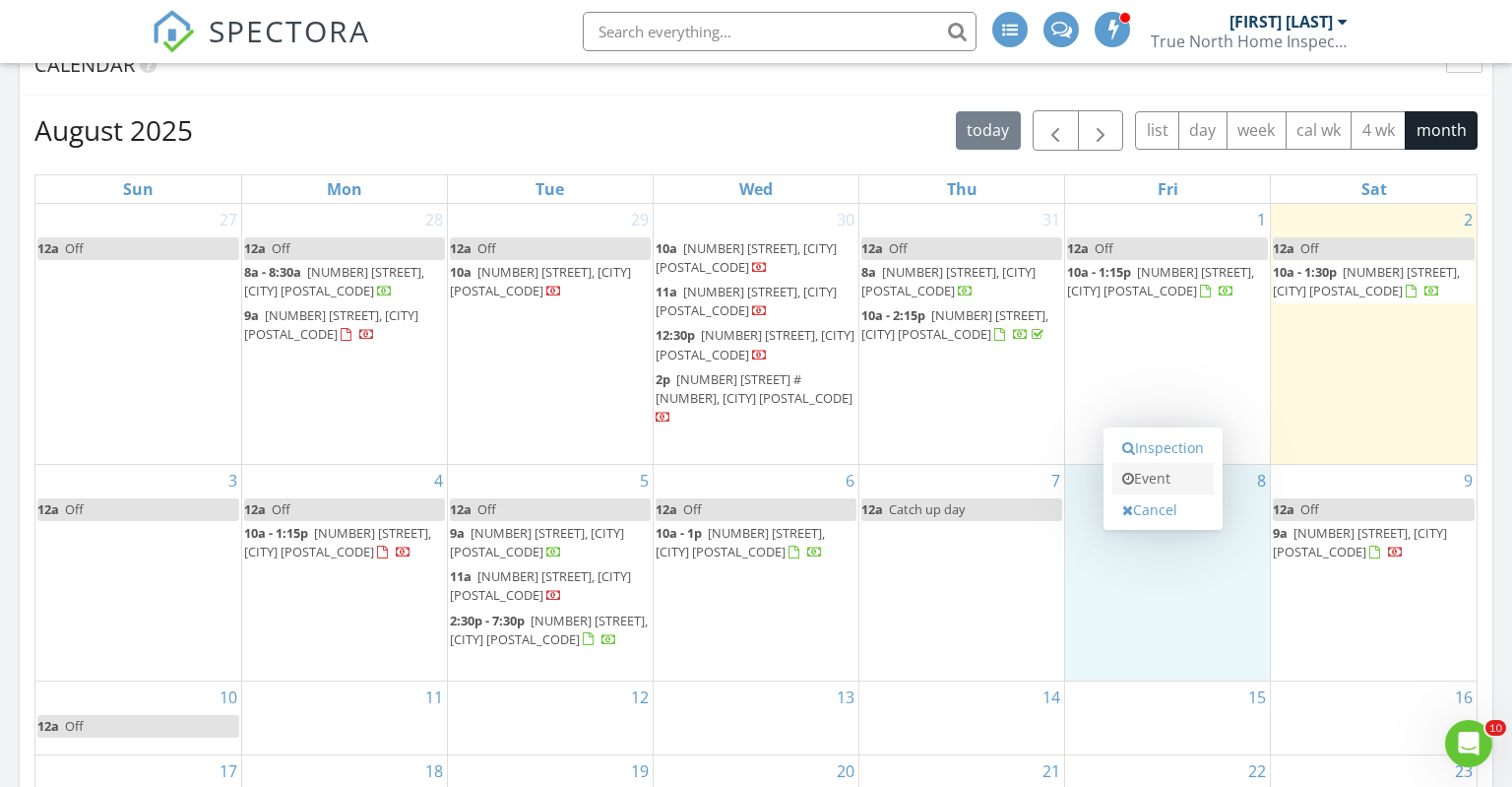 click on "Event" at bounding box center (1163, 479) 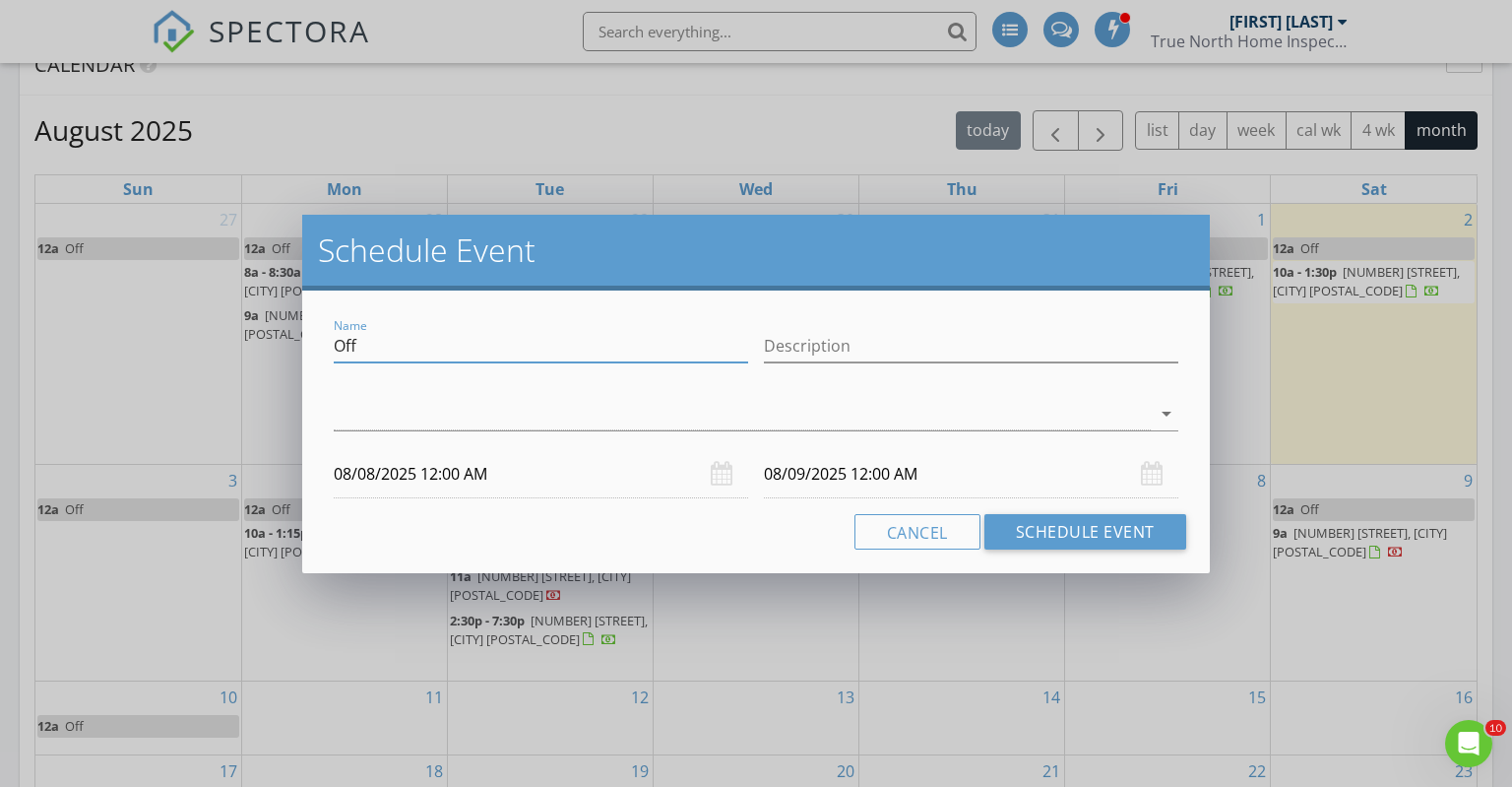 click on "Off" at bounding box center (540, 346) 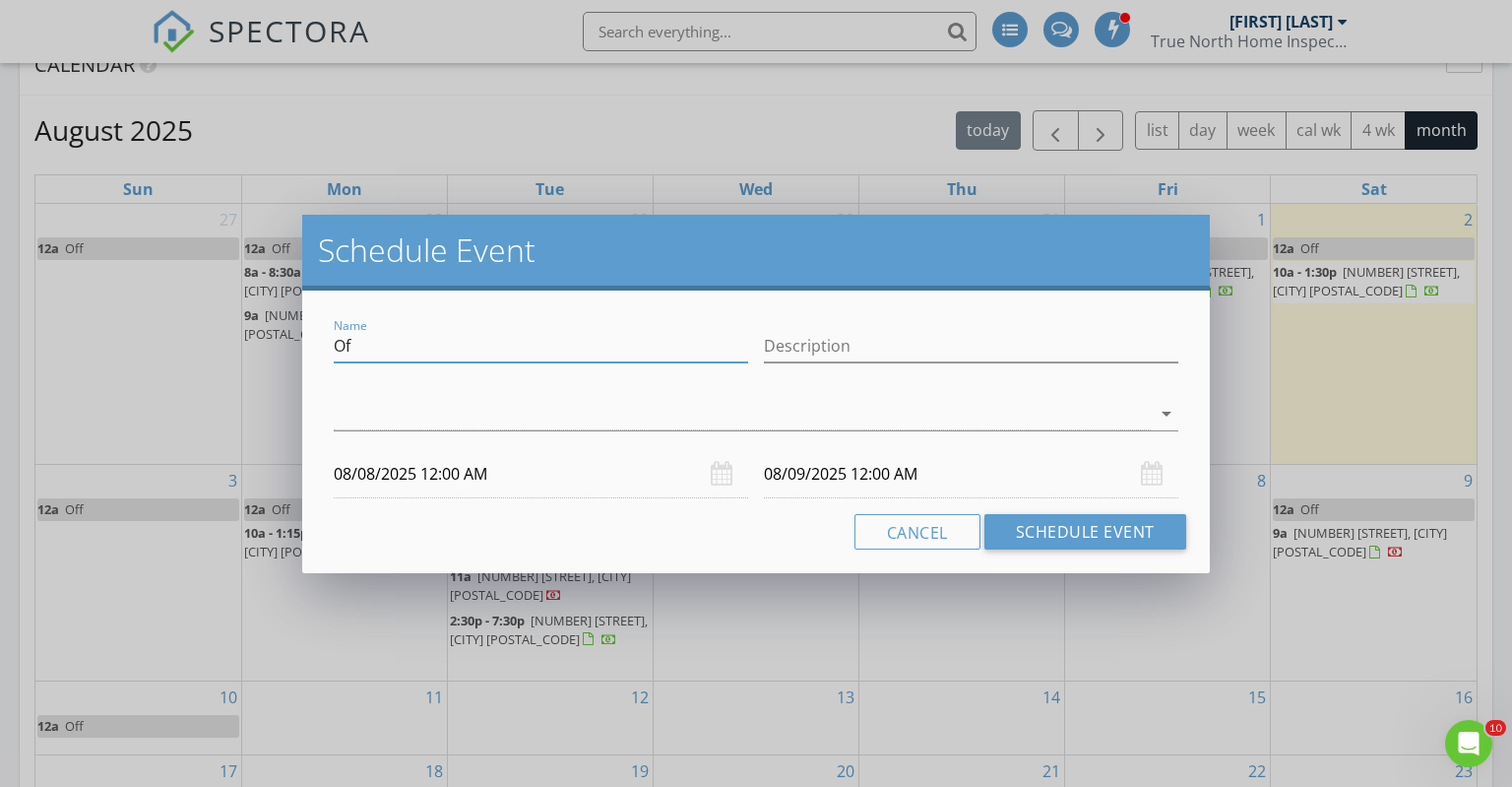 type on "O" 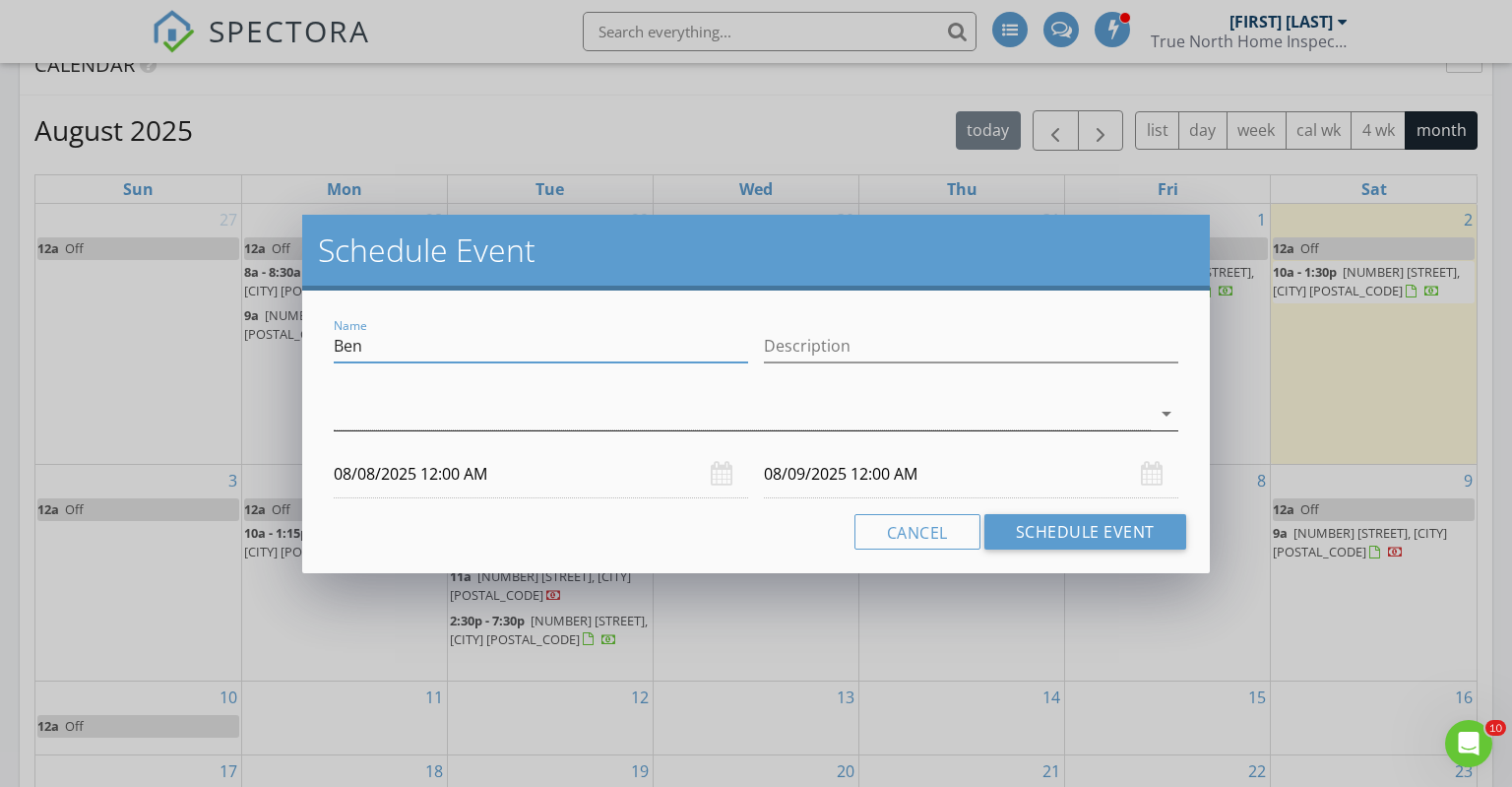 type on "Ben" 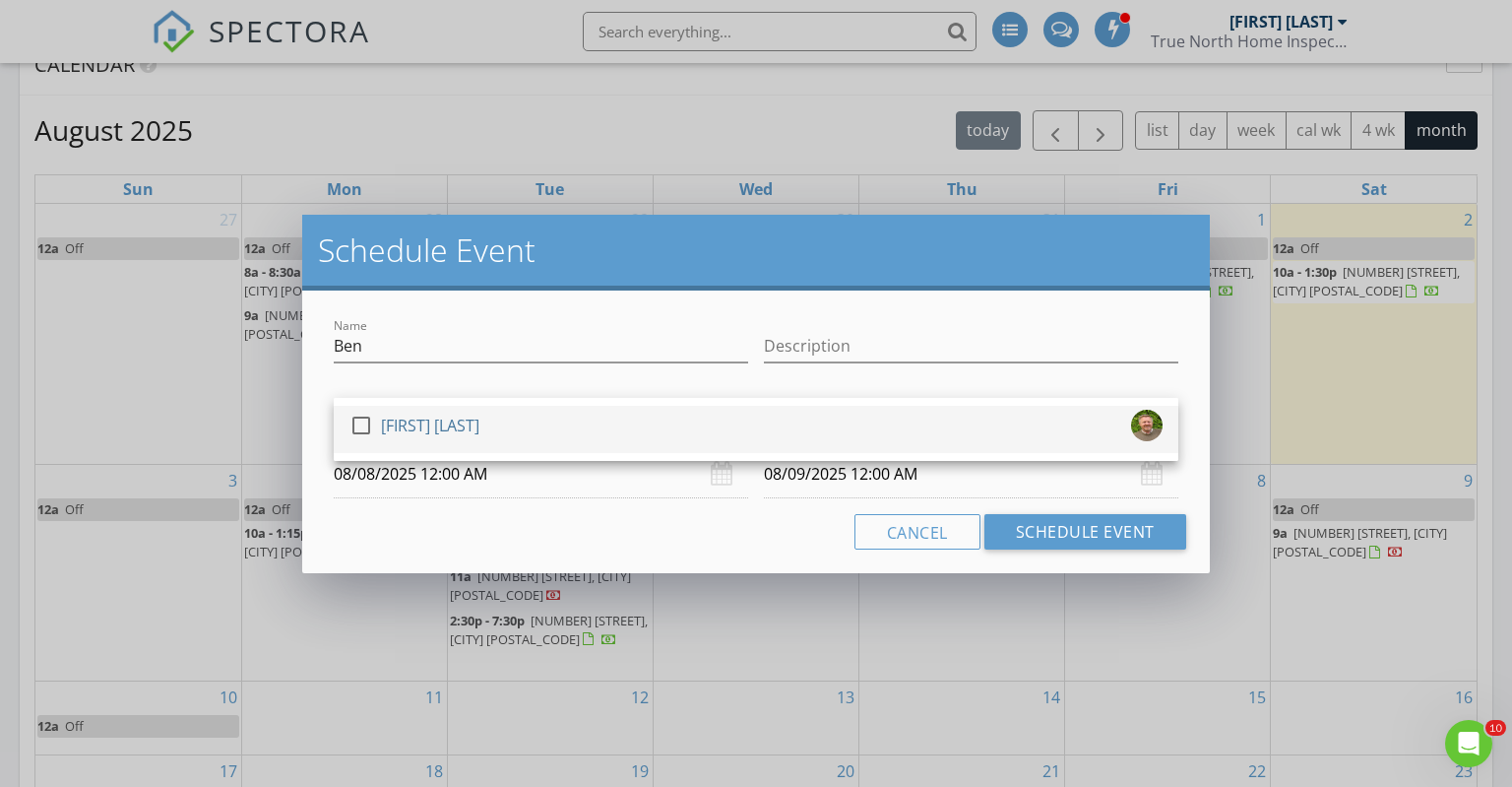click at bounding box center [361, 426] 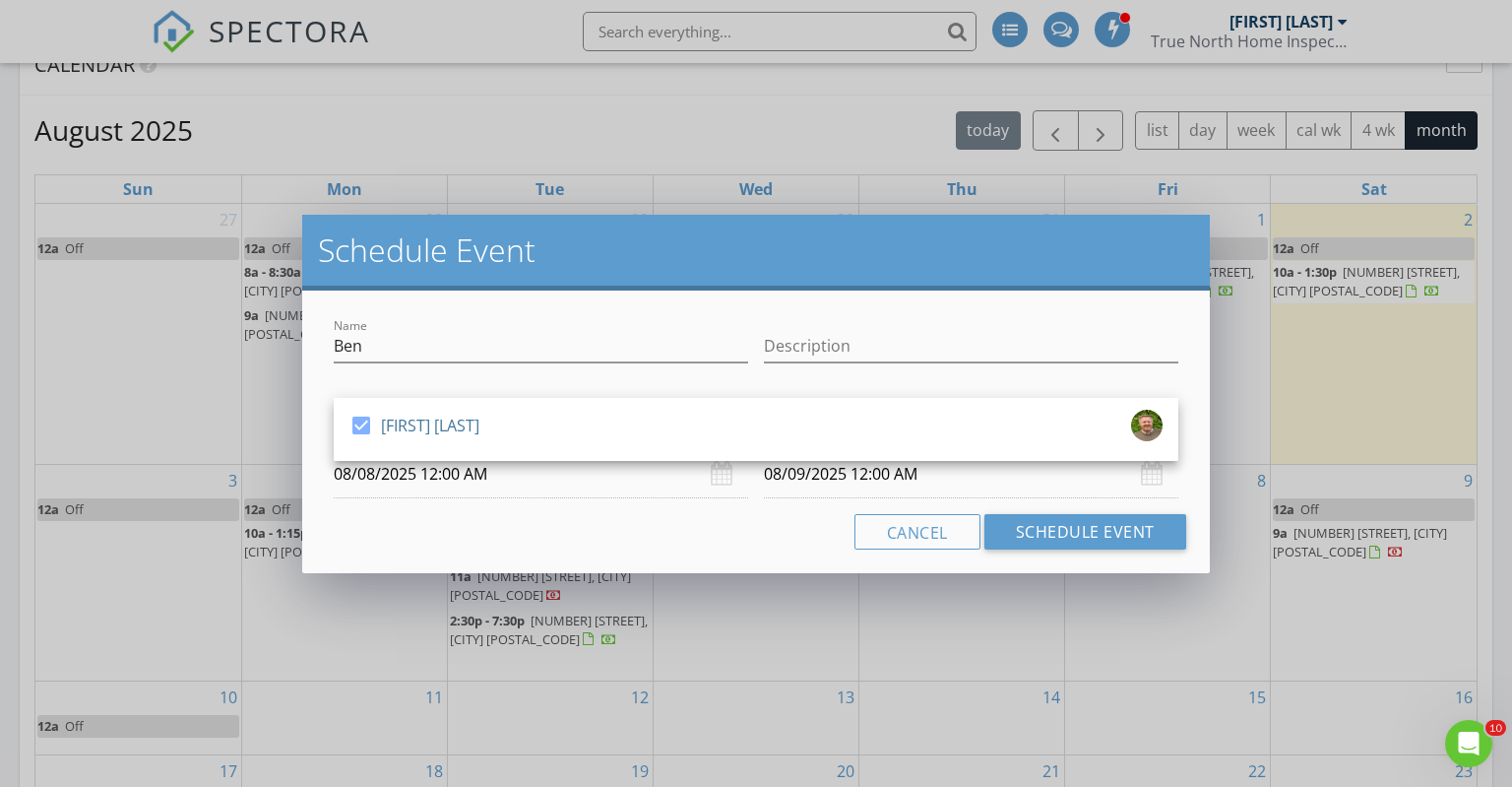 click on "08/08/2025 12:00 AM" at bounding box center (540, 474) 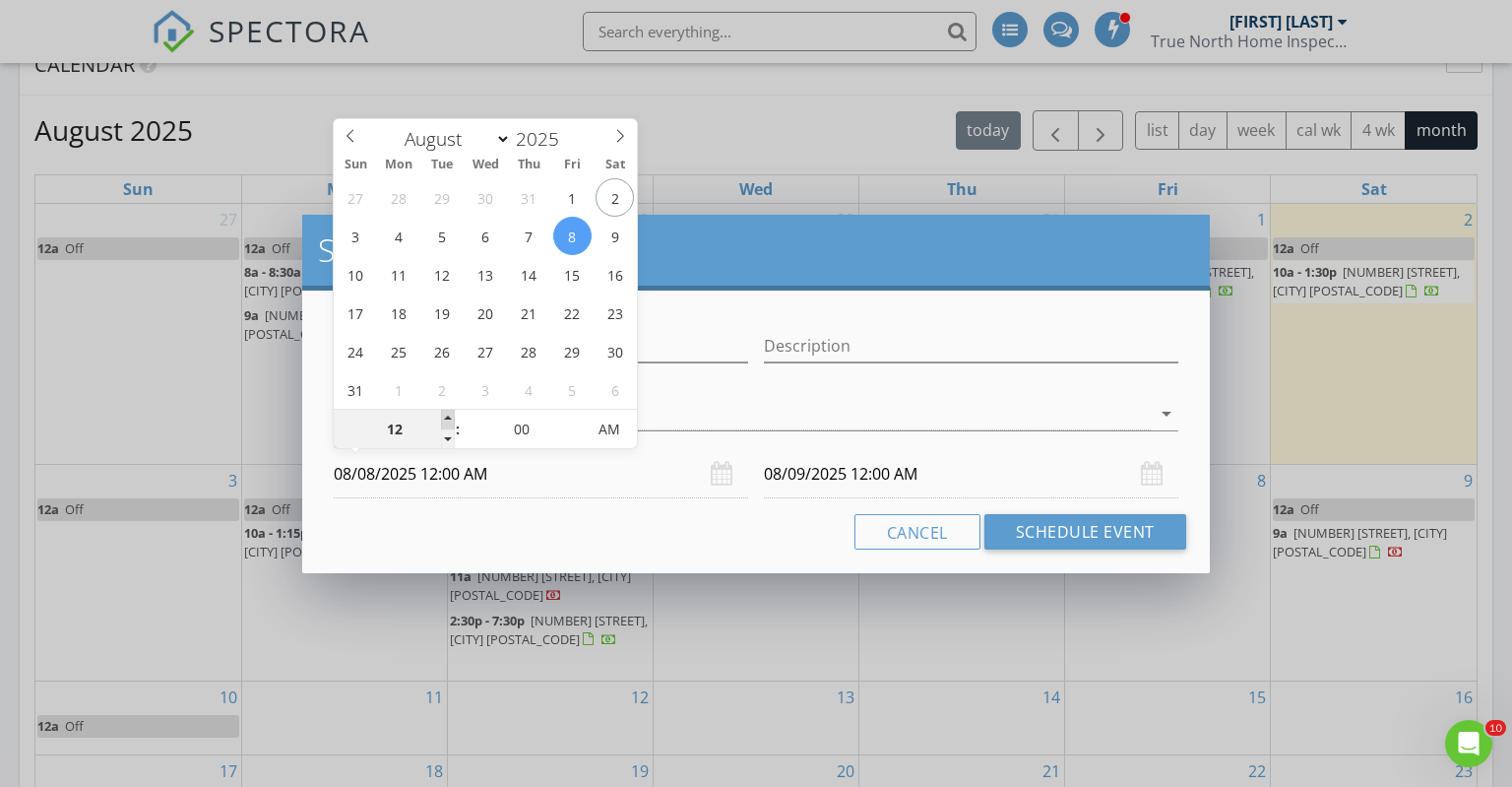 type on "01" 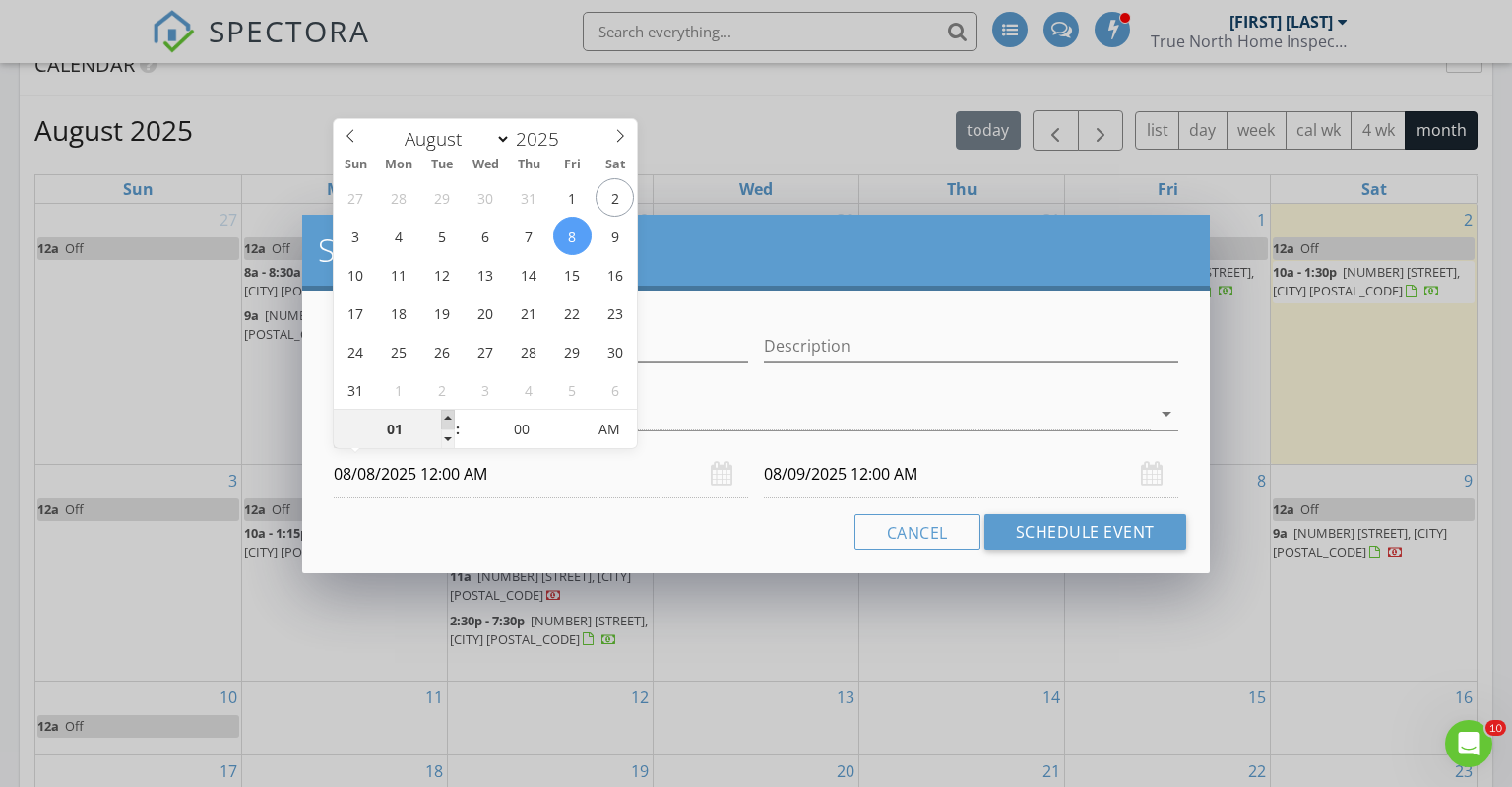 type on "08/08/2025 1:00 AM" 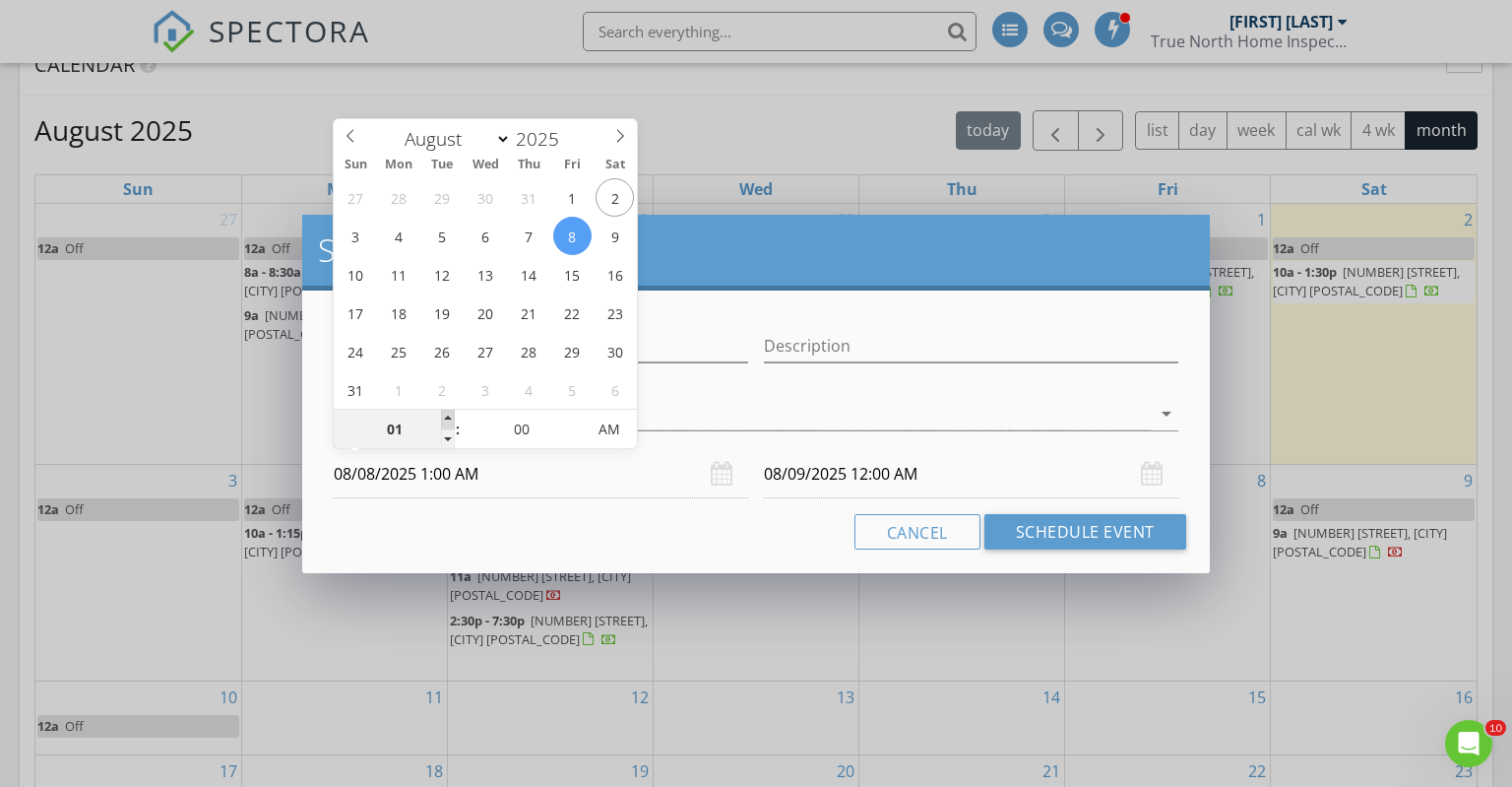 click at bounding box center (448, 420) 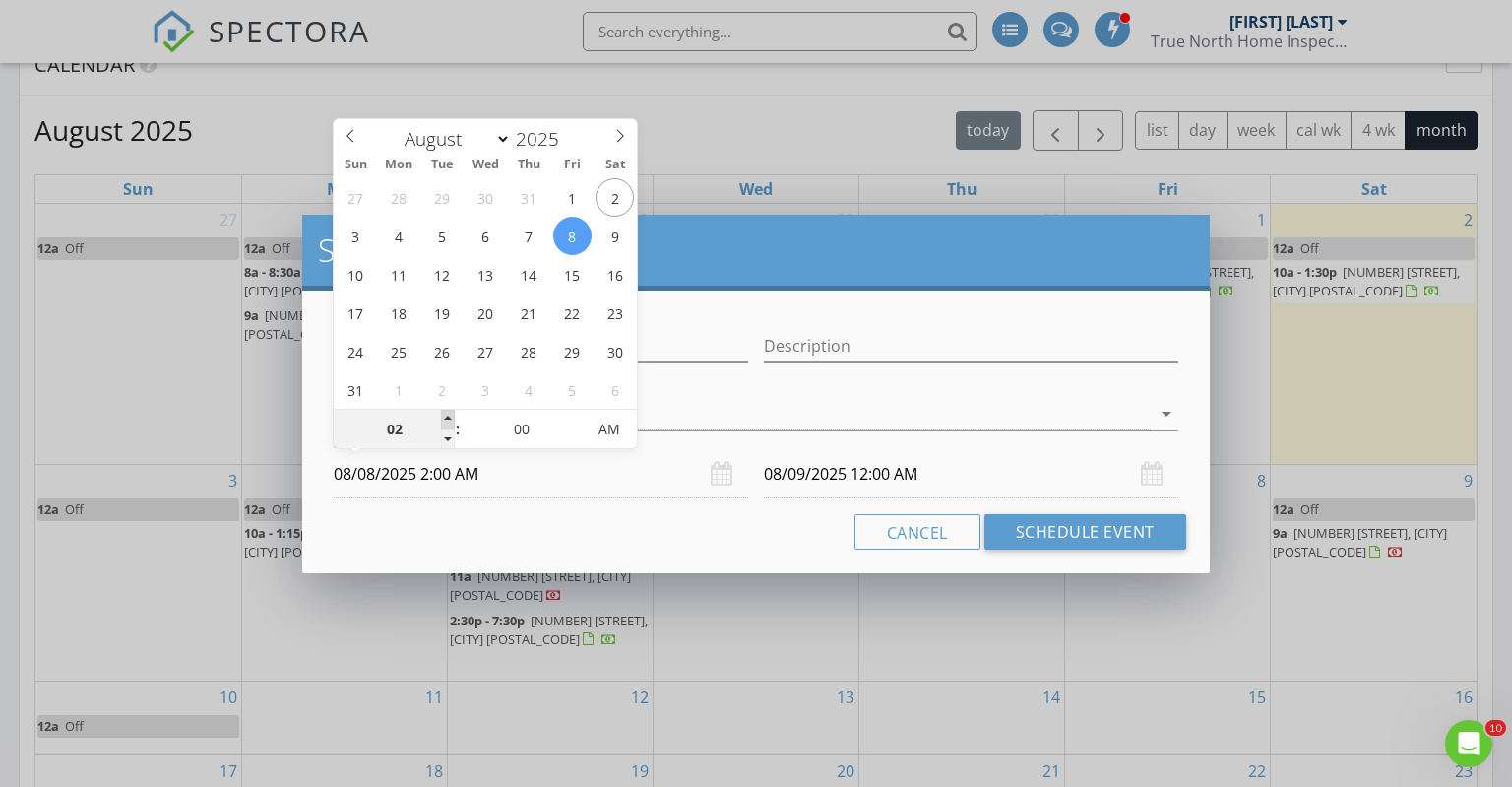 click at bounding box center (448, 420) 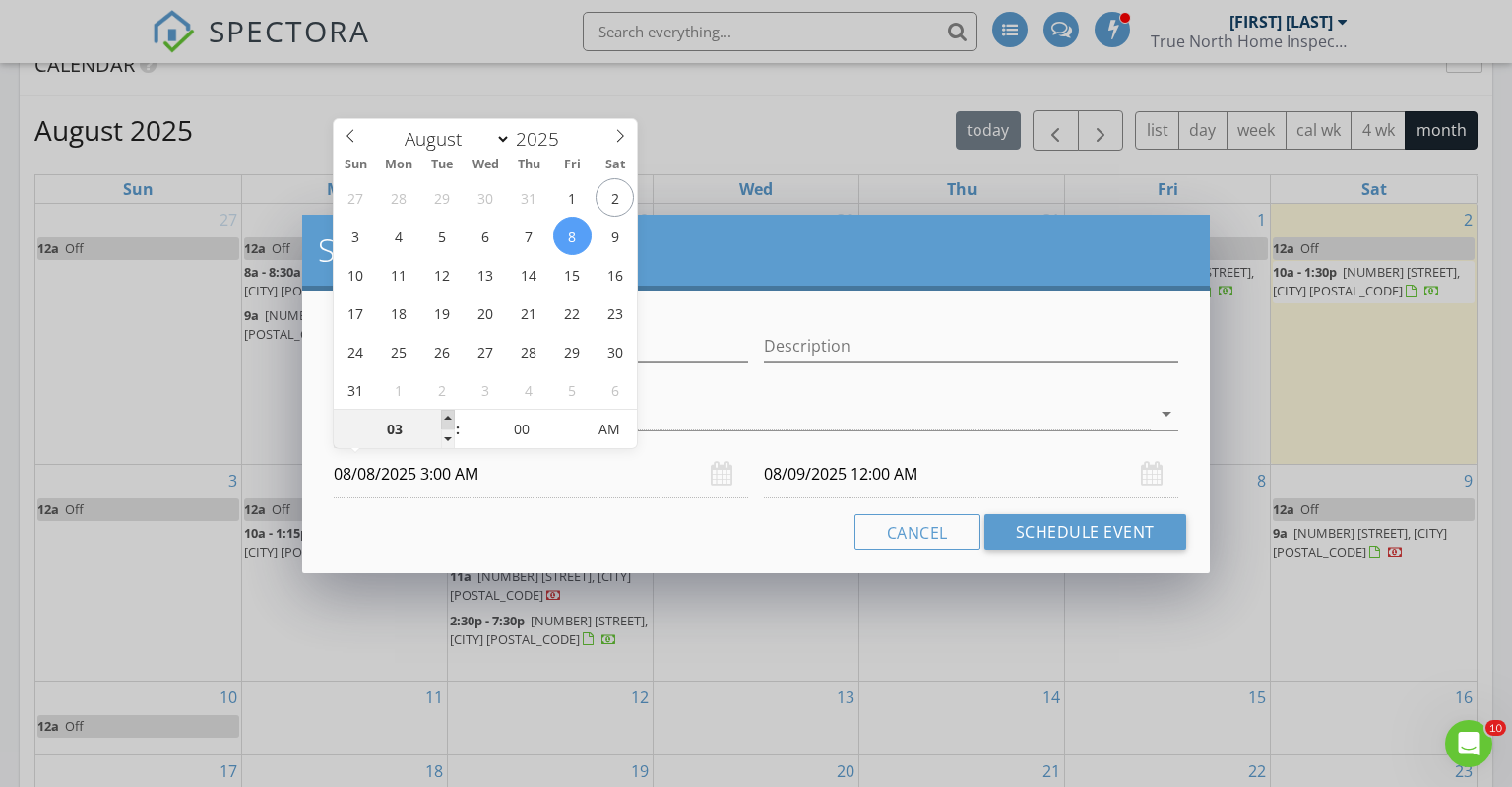 click at bounding box center [448, 420] 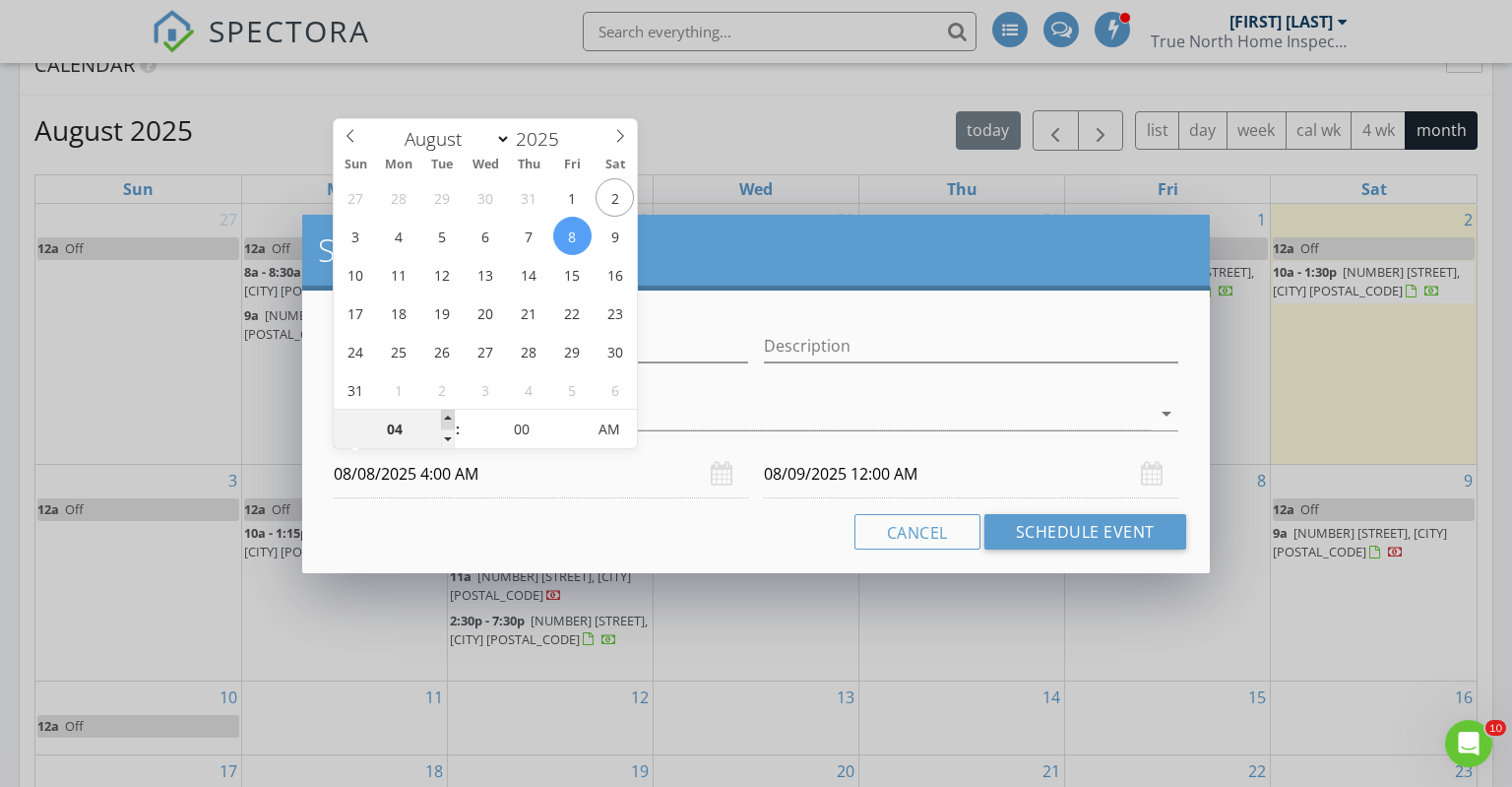 click at bounding box center [448, 420] 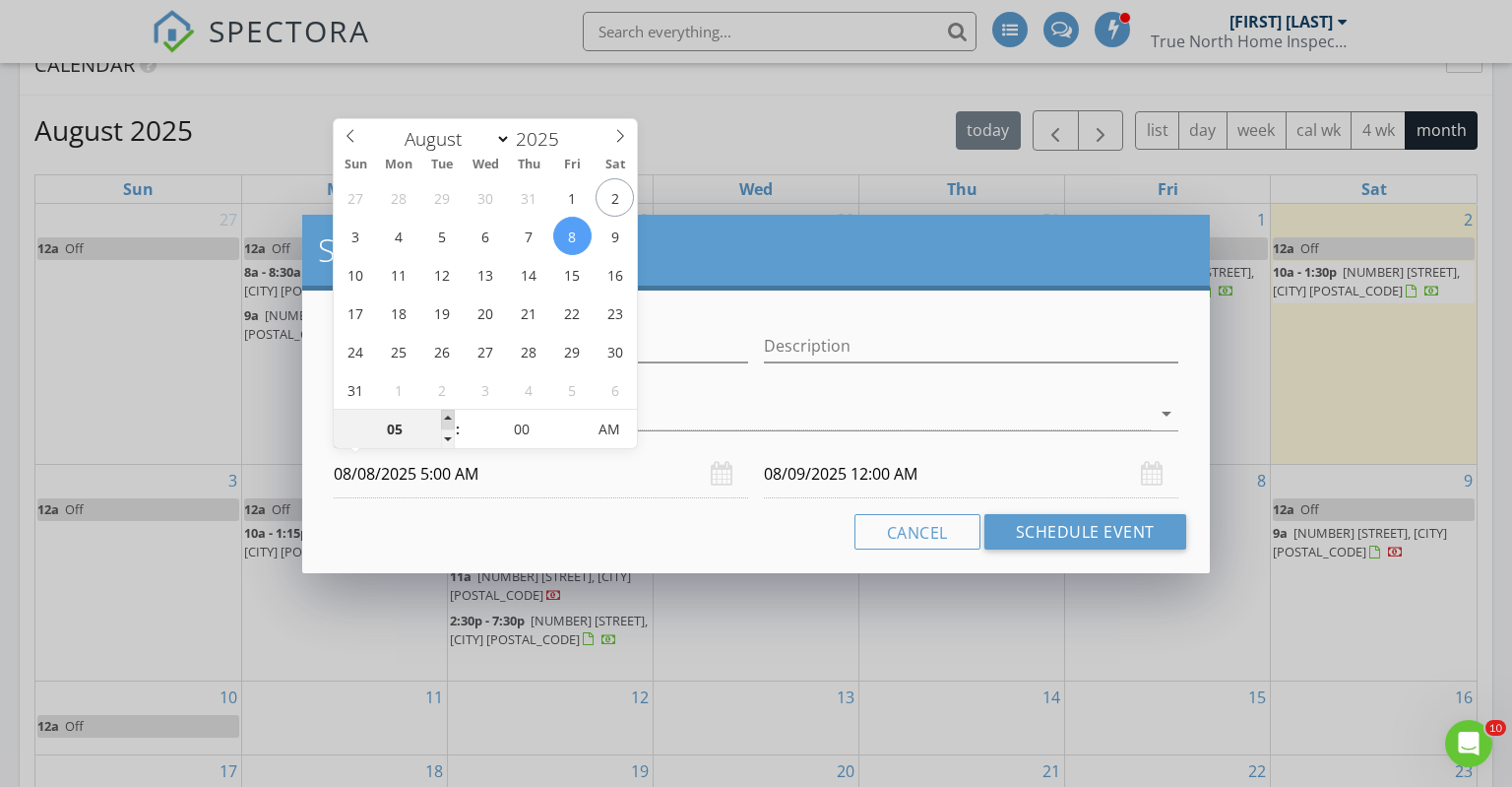 click at bounding box center (448, 420) 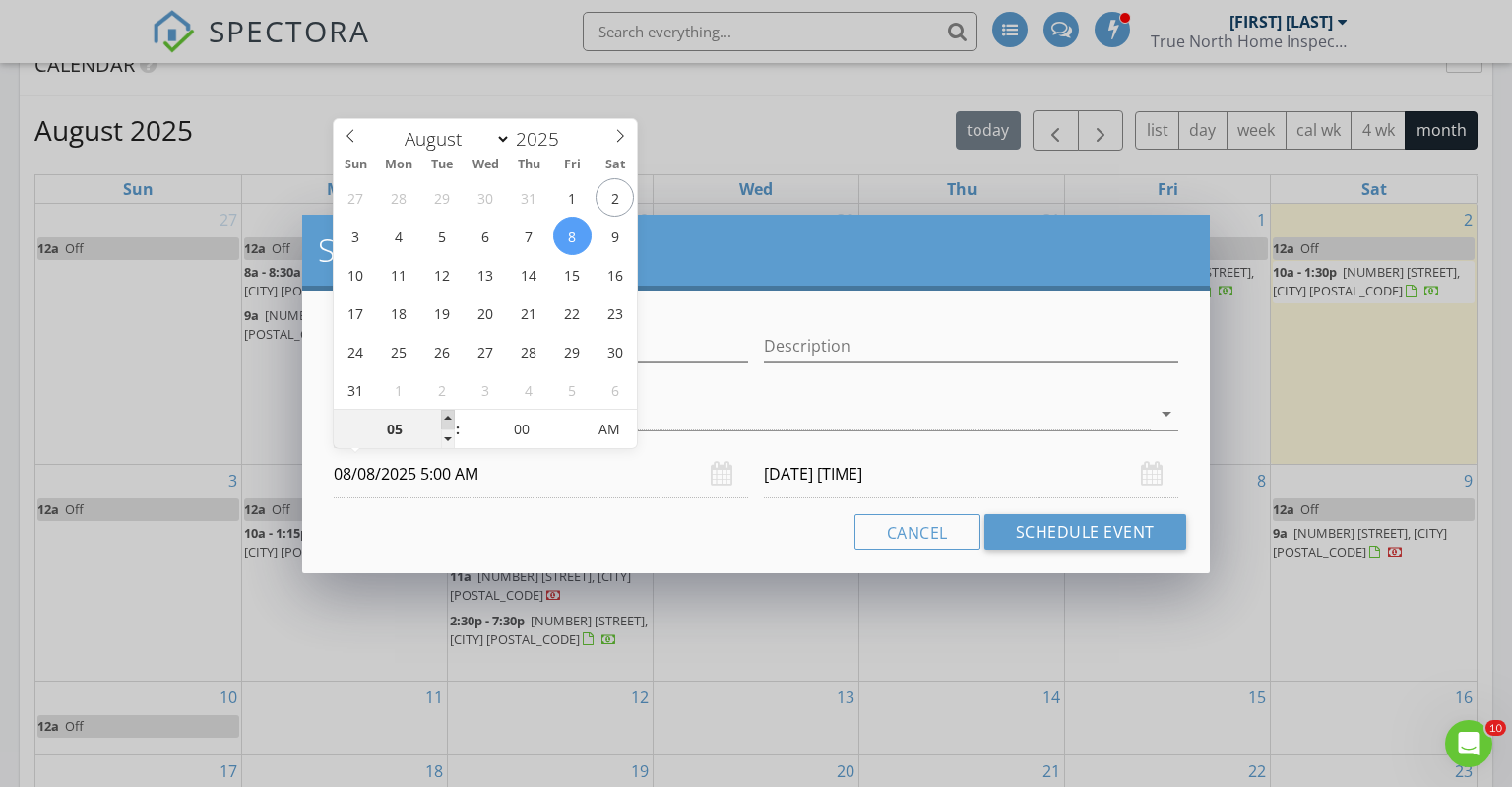 type on "06" 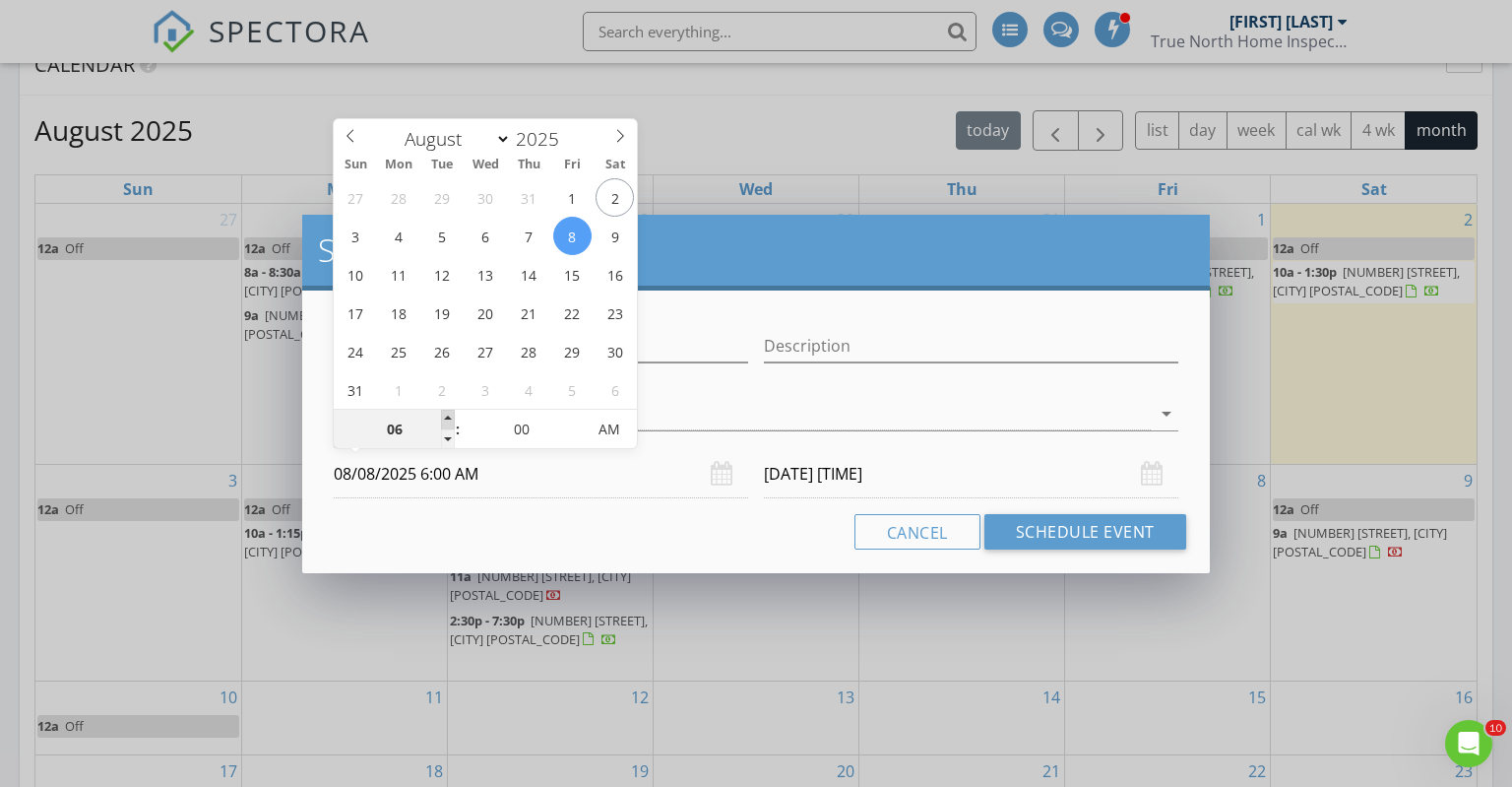 click at bounding box center (448, 420) 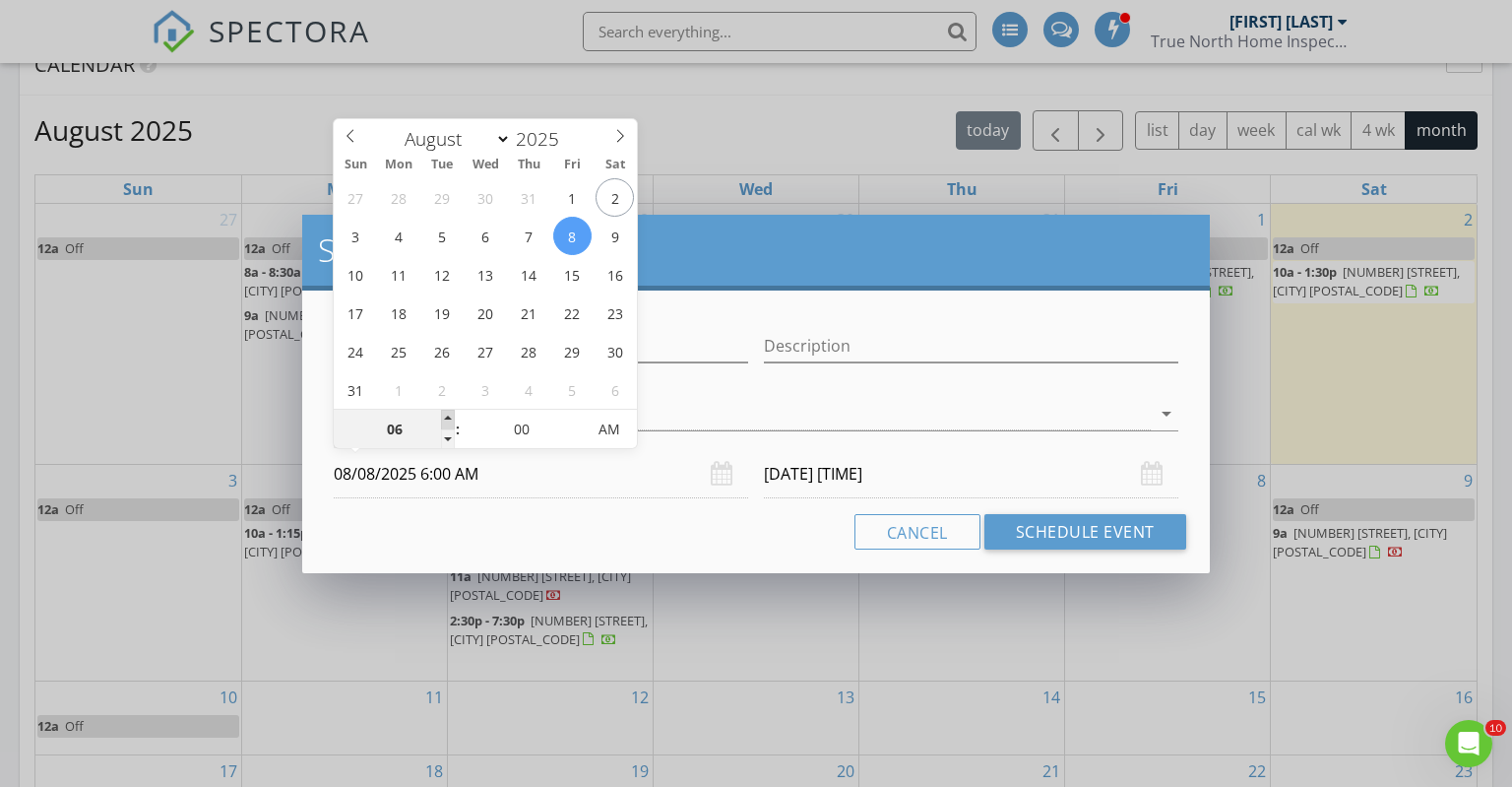 type on "07" 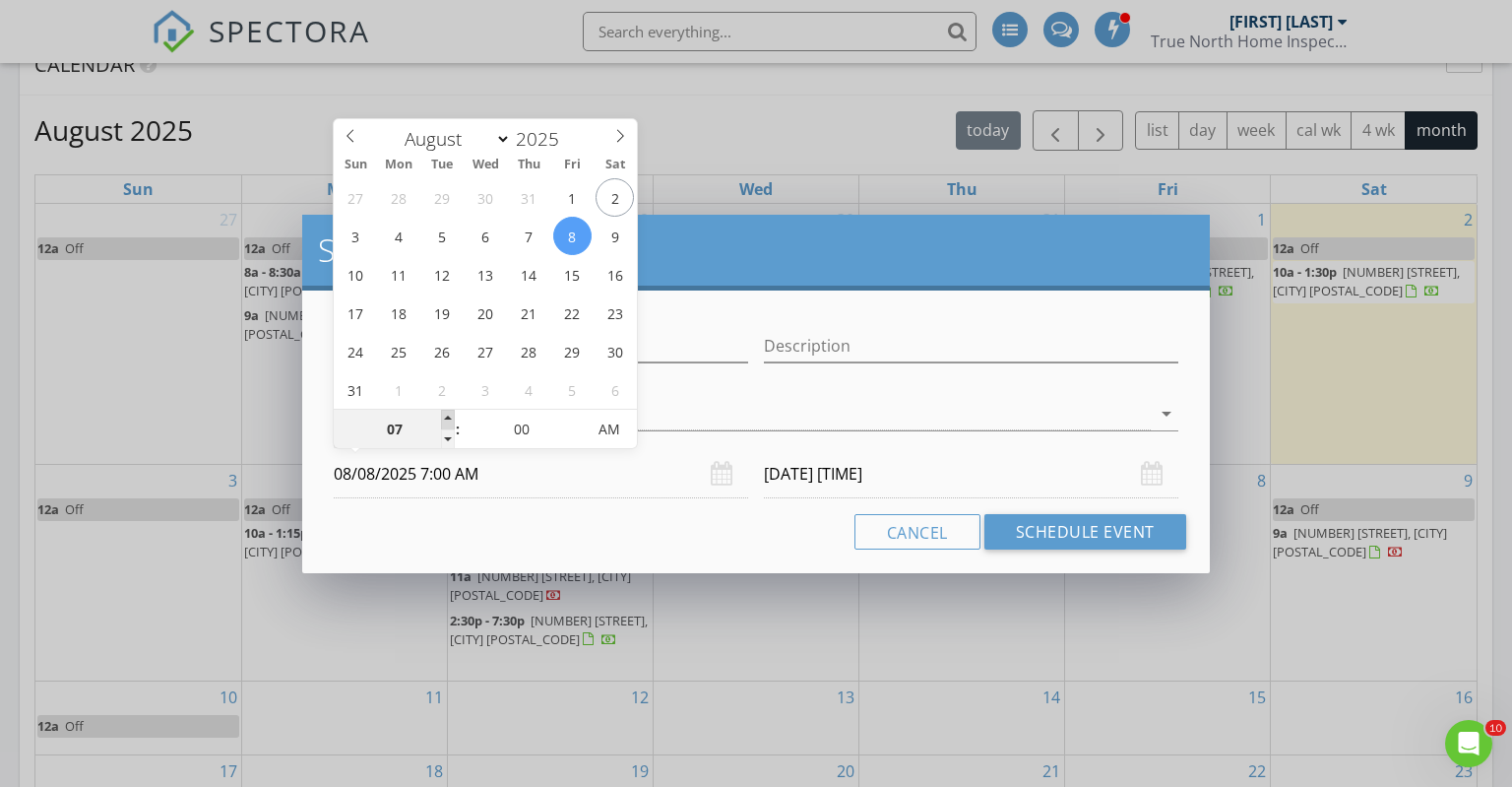 click at bounding box center [448, 420] 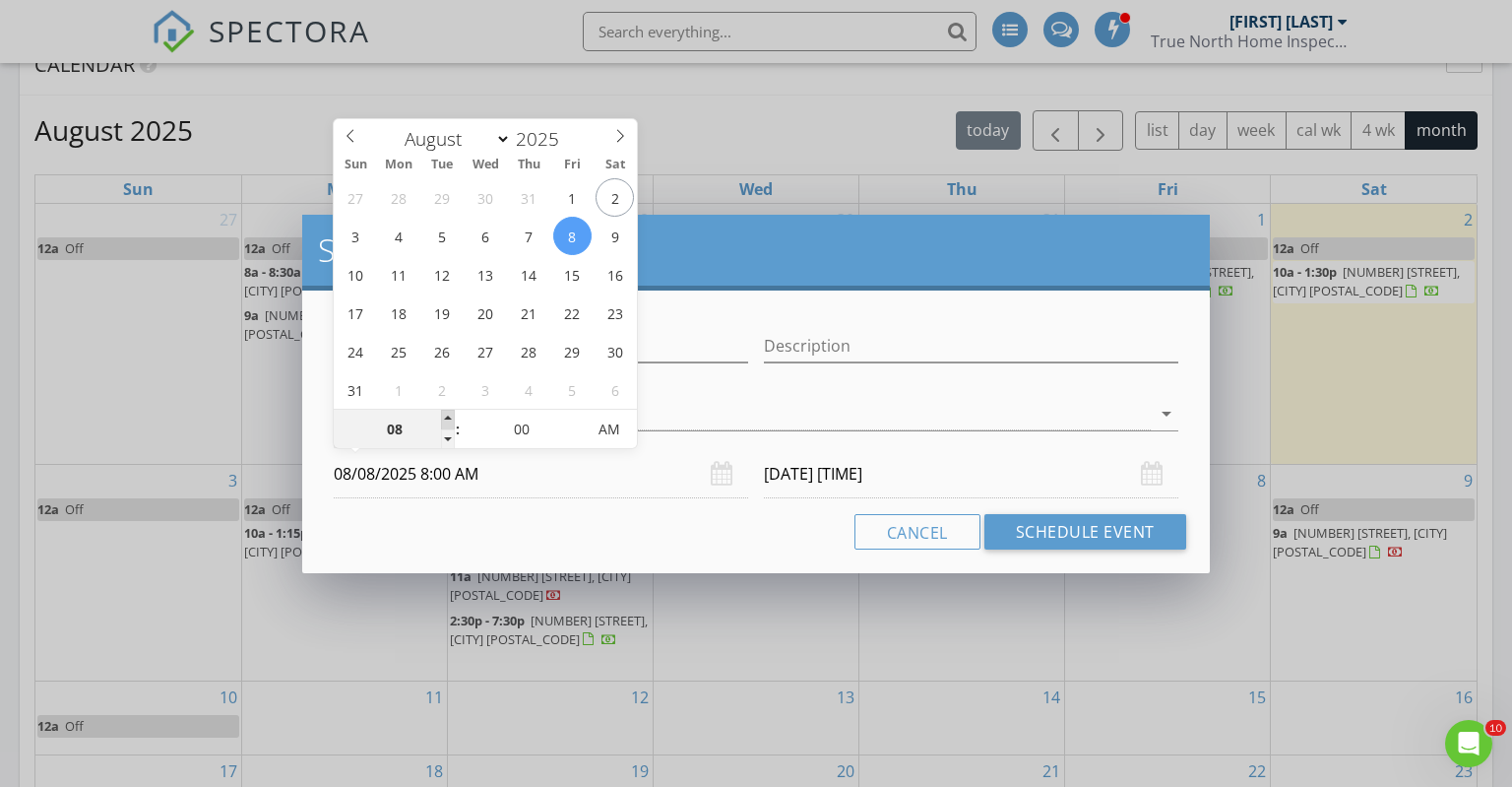 click at bounding box center [448, 420] 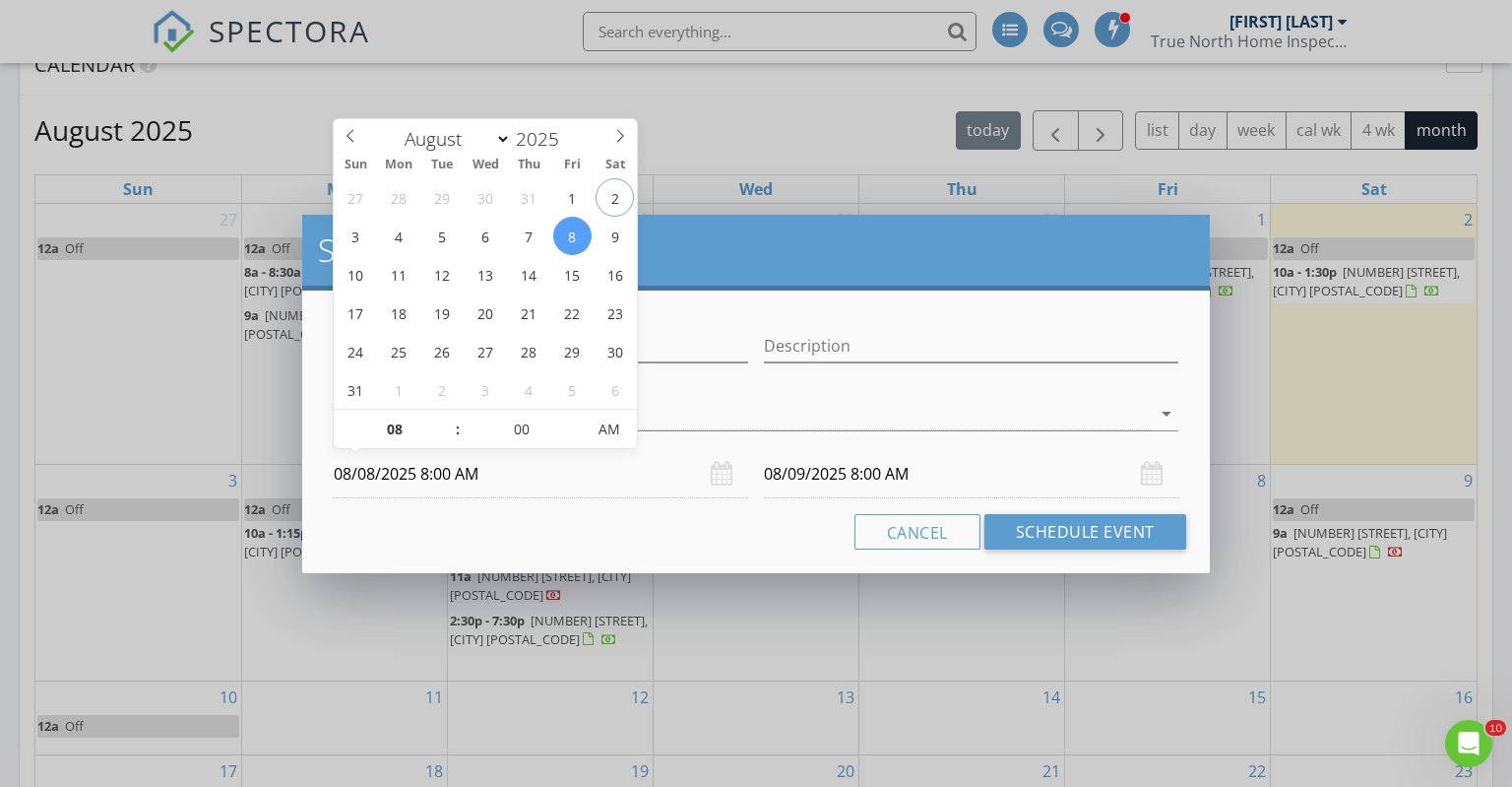 click on "08/09/2025 8:00 AM" at bounding box center [971, 474] 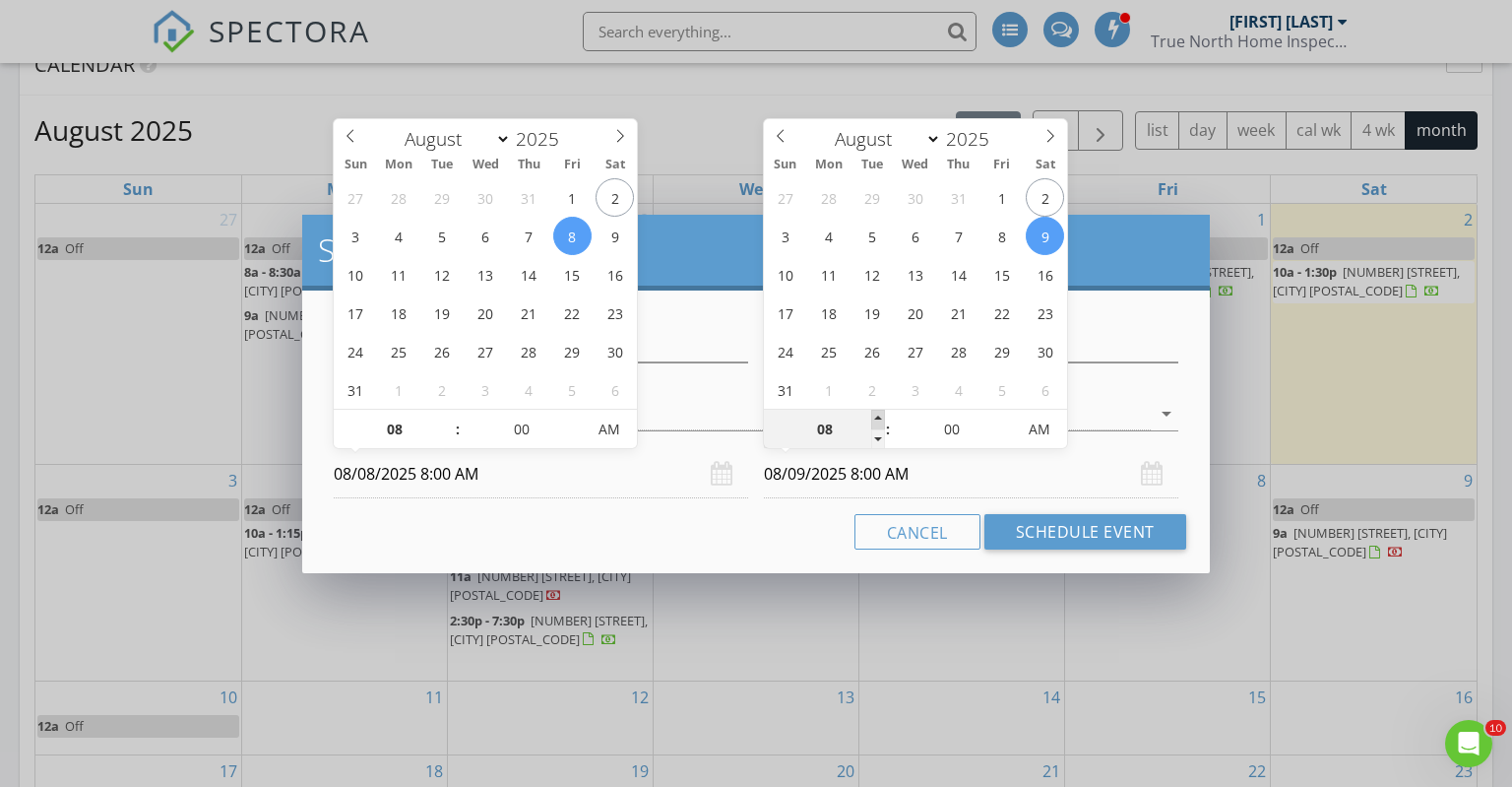 type on "09" 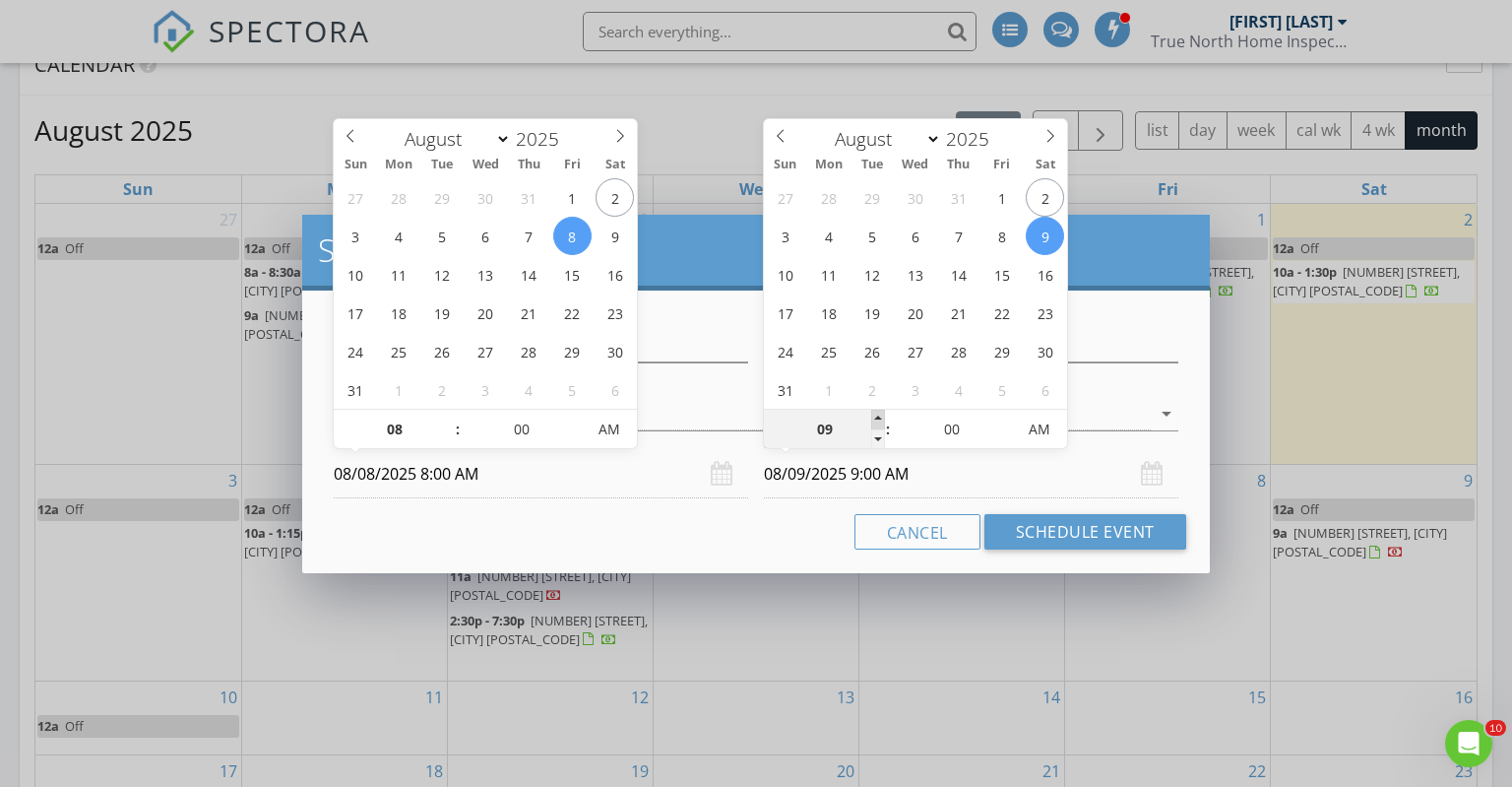 click at bounding box center [878, 420] 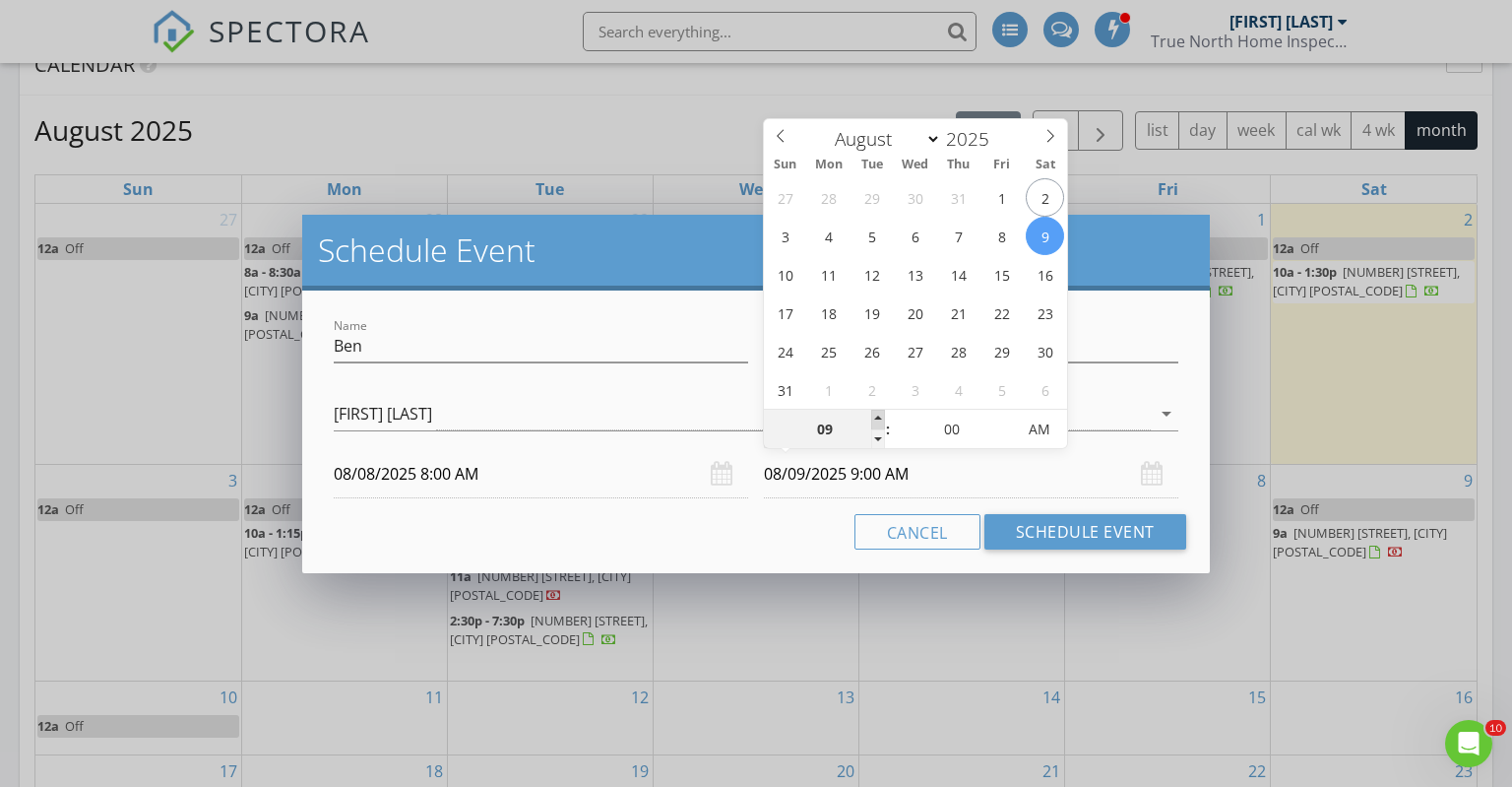 type on "10" 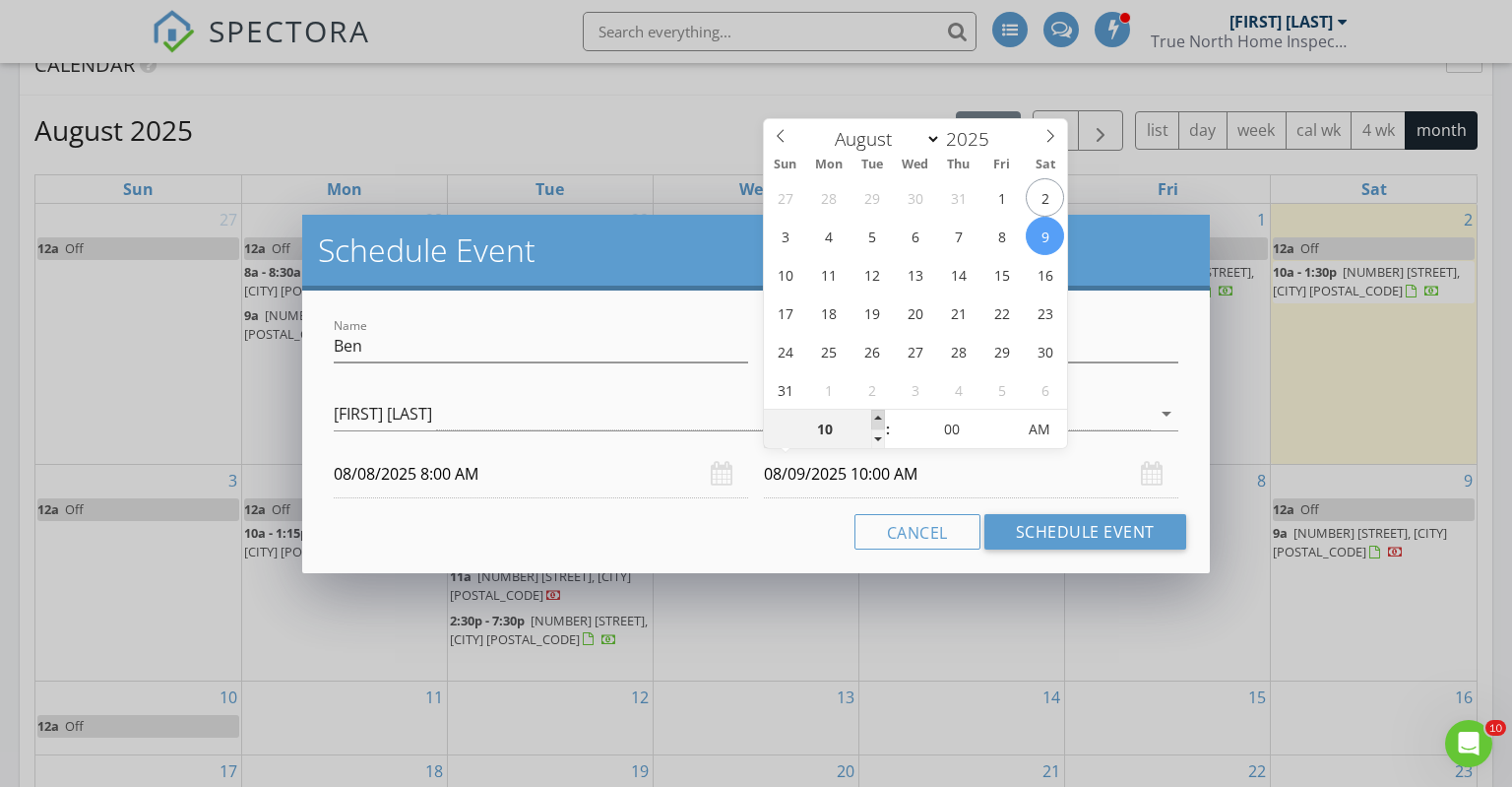 click at bounding box center (878, 420) 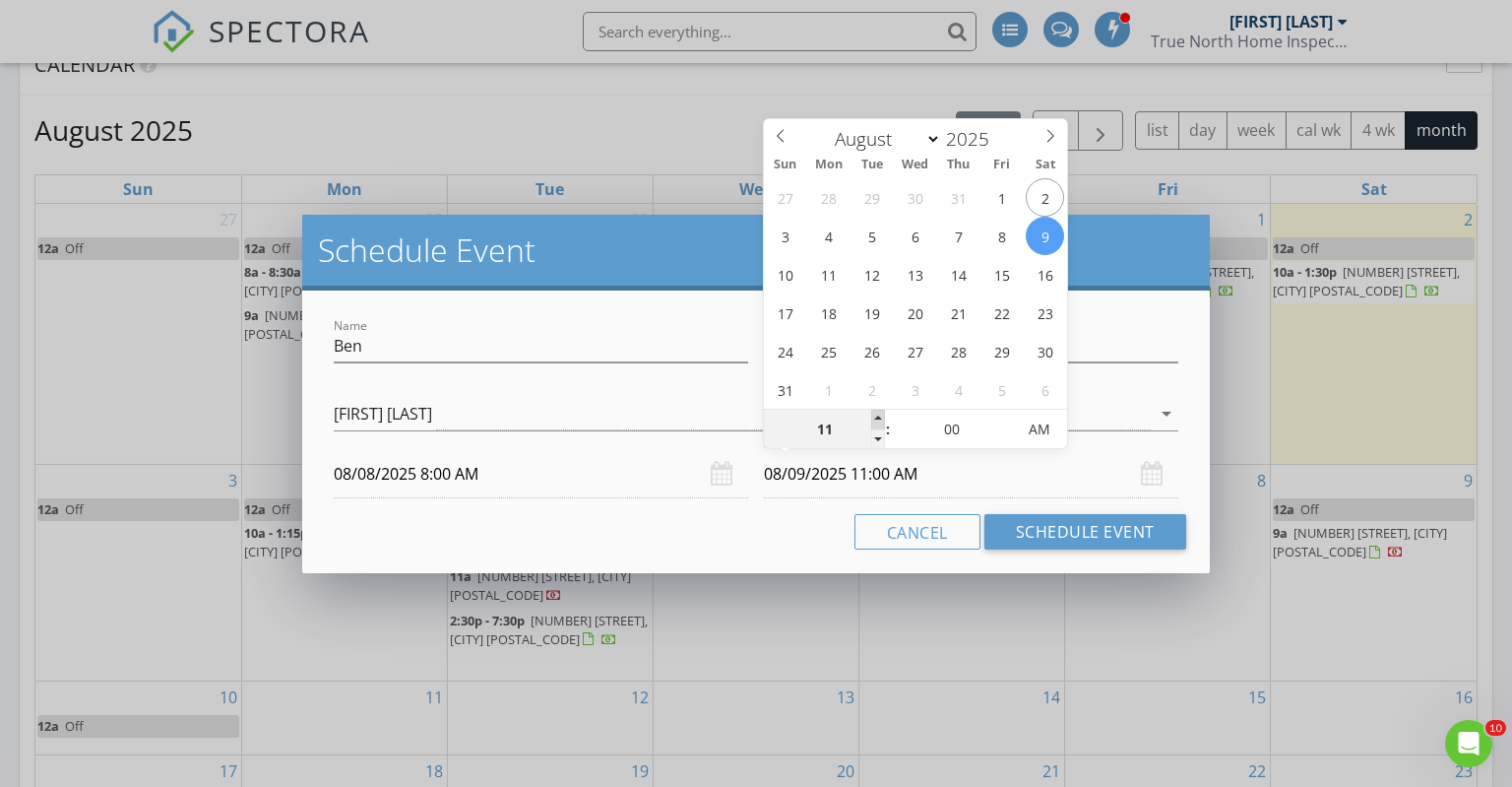 click at bounding box center [878, 420] 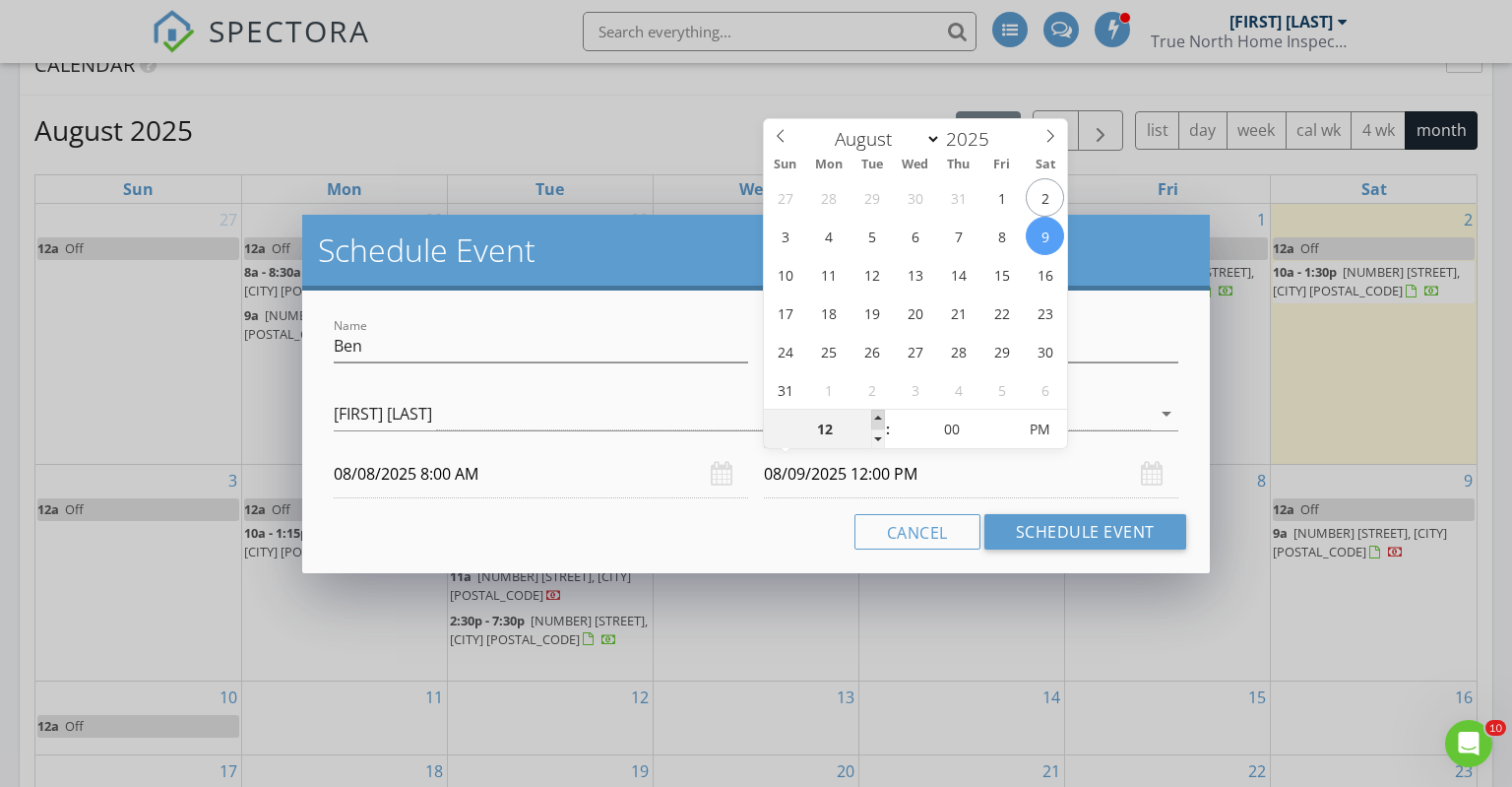 click at bounding box center (878, 420) 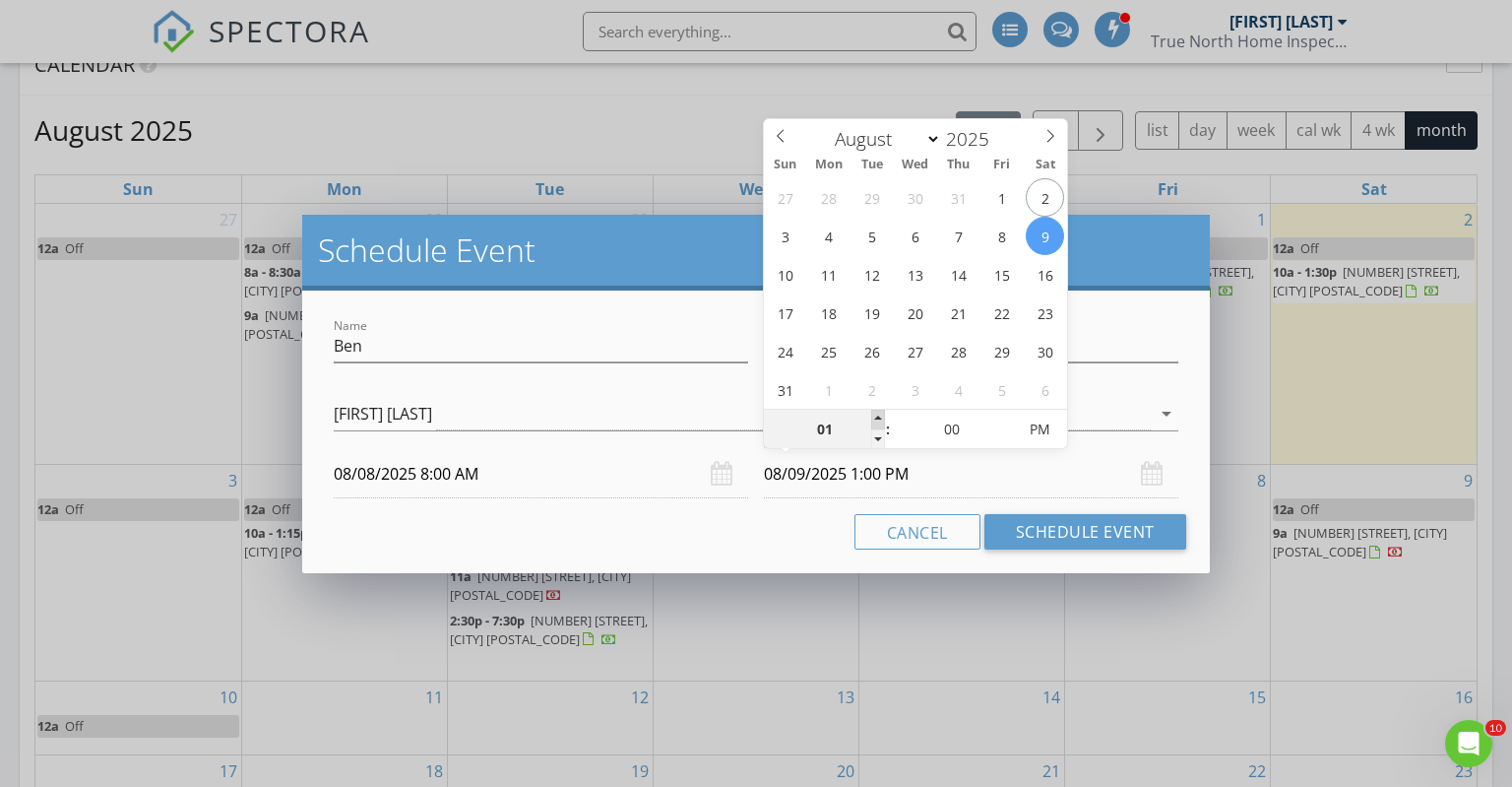 click at bounding box center (878, 420) 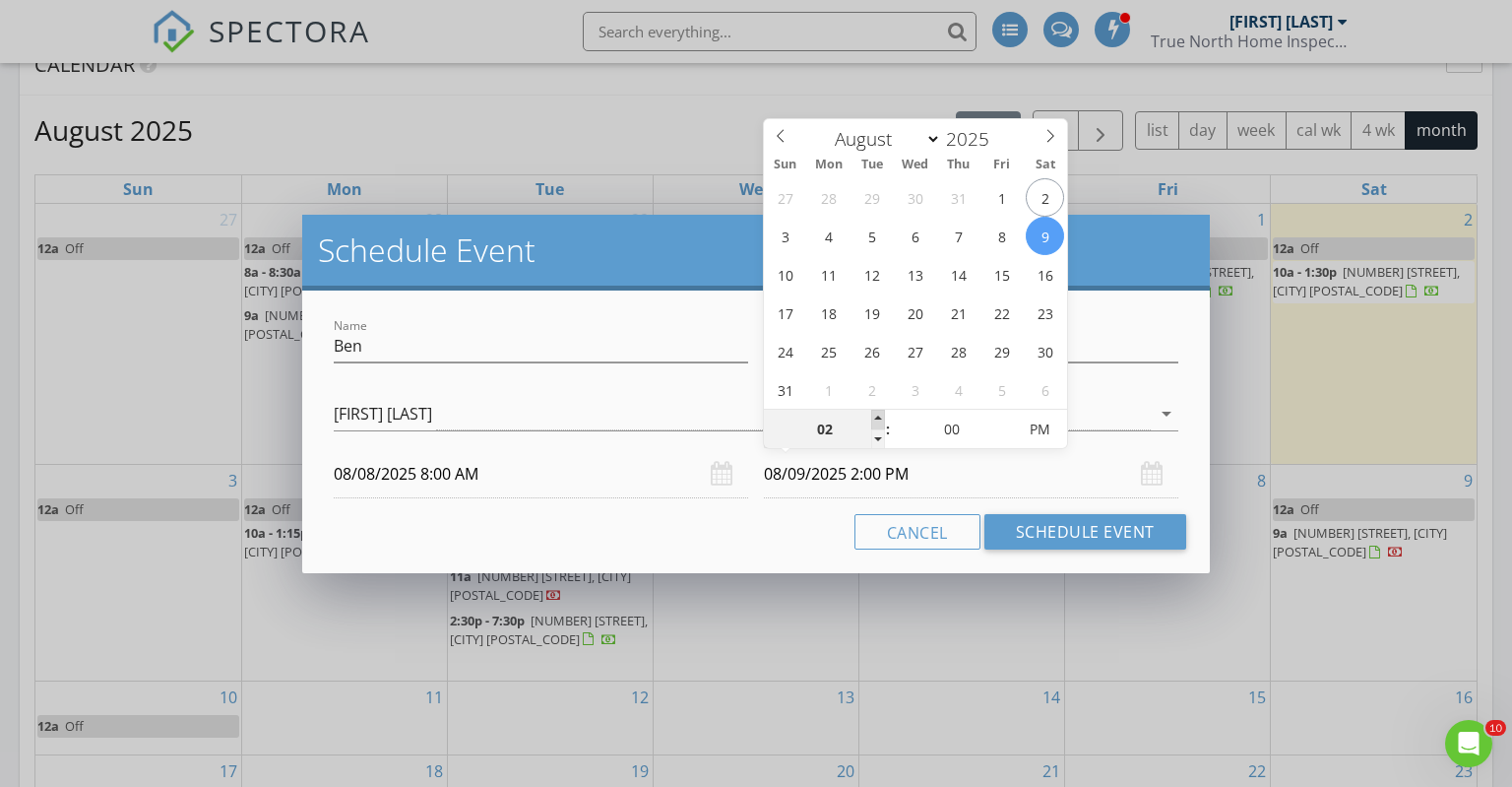 click at bounding box center (878, 420) 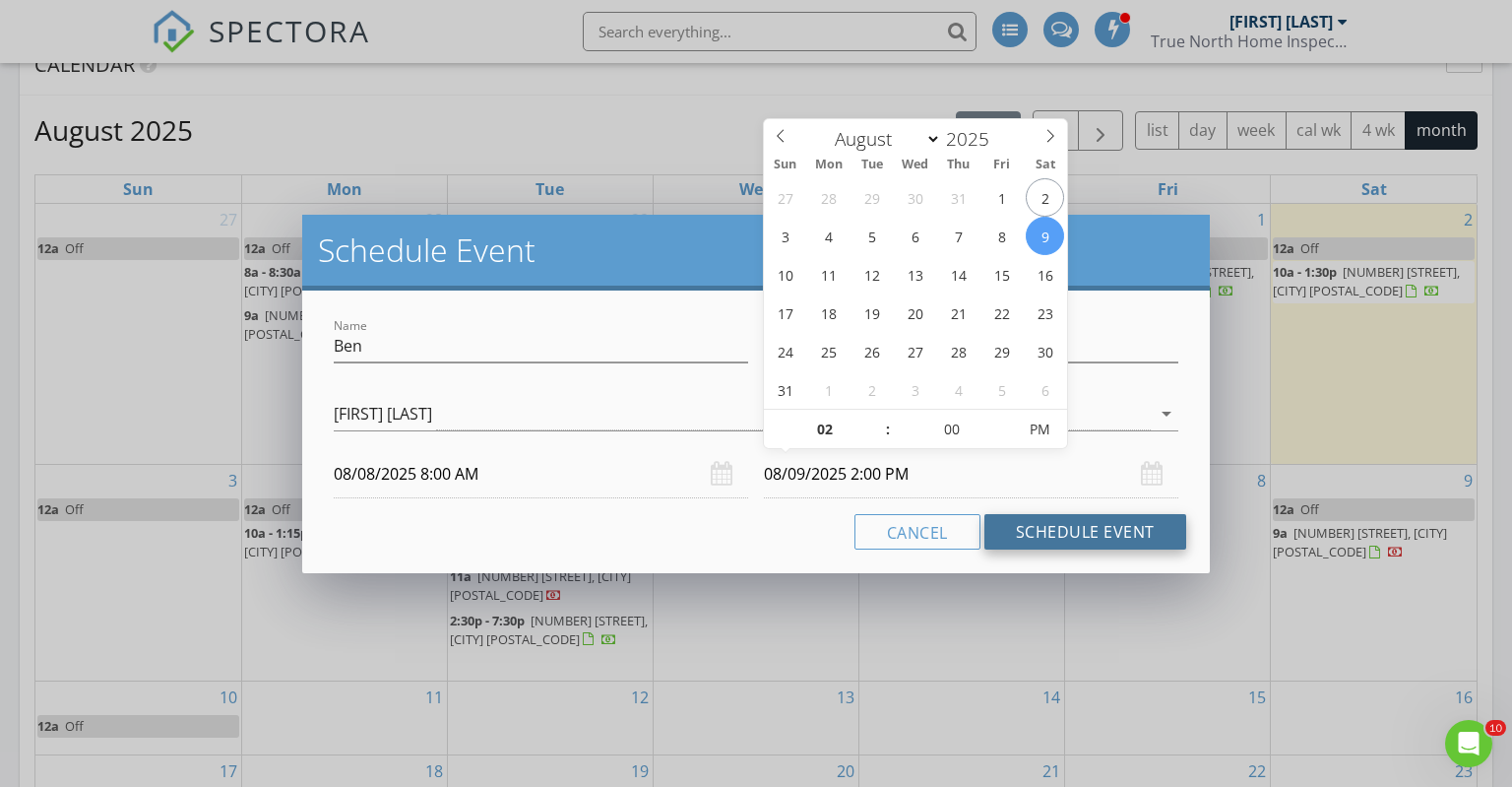 click on "Schedule Event" at bounding box center [1085, 532] 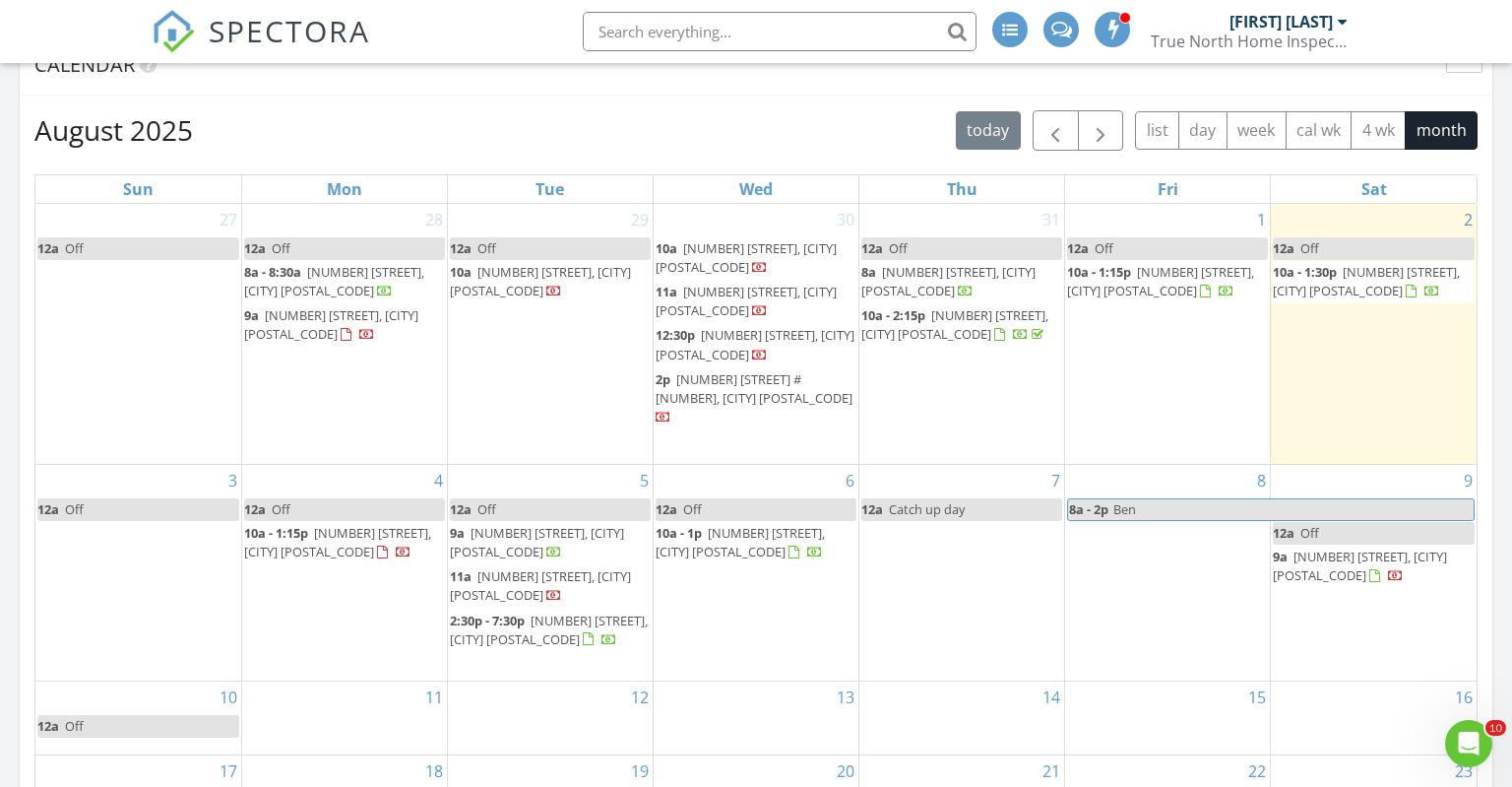 click on "Ben" at bounding box center [1292, 509] 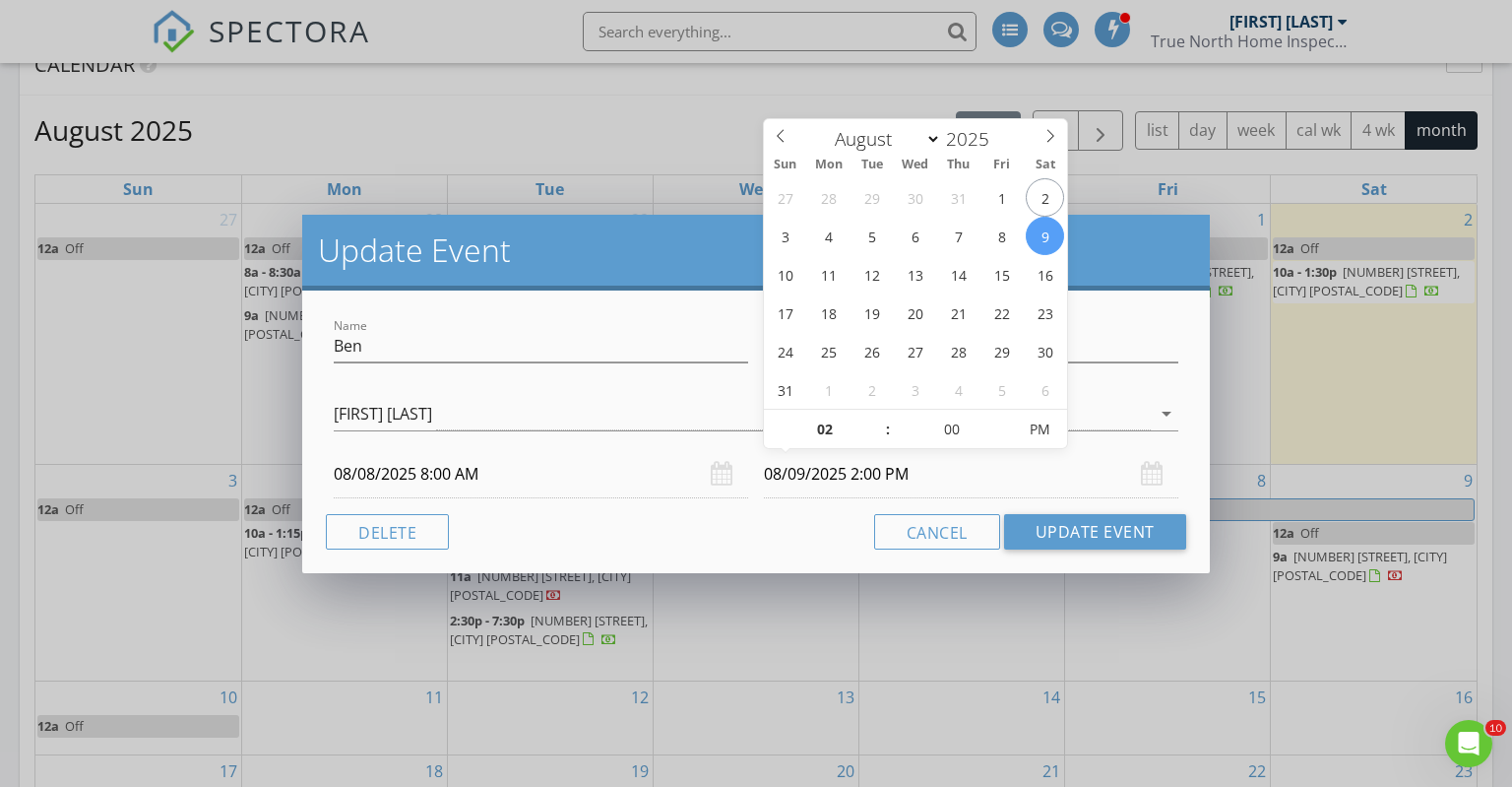 click on "08/09/2025 2:00 PM" at bounding box center (971, 474) 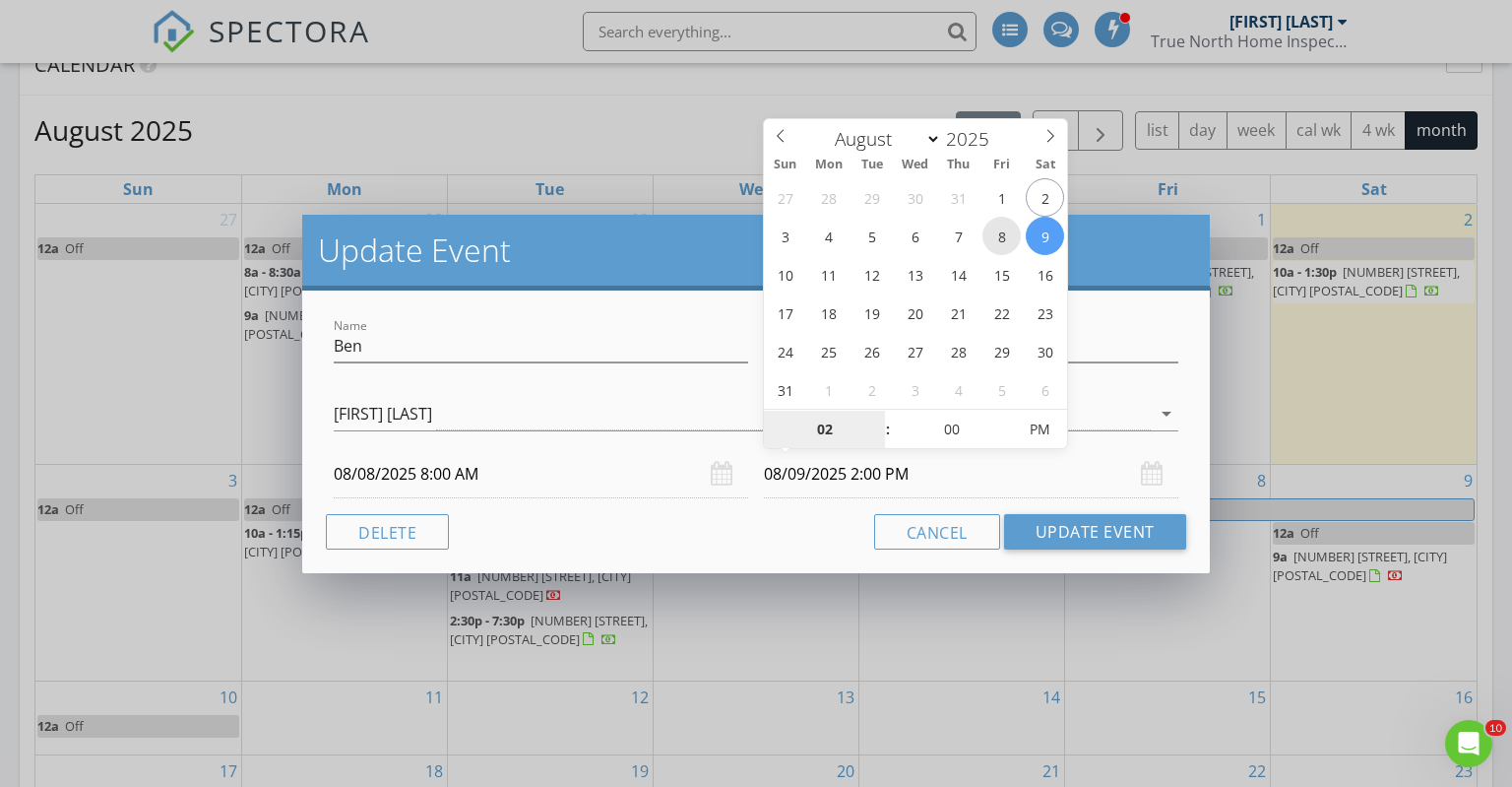 type on "08/08/2025 2:00 PM" 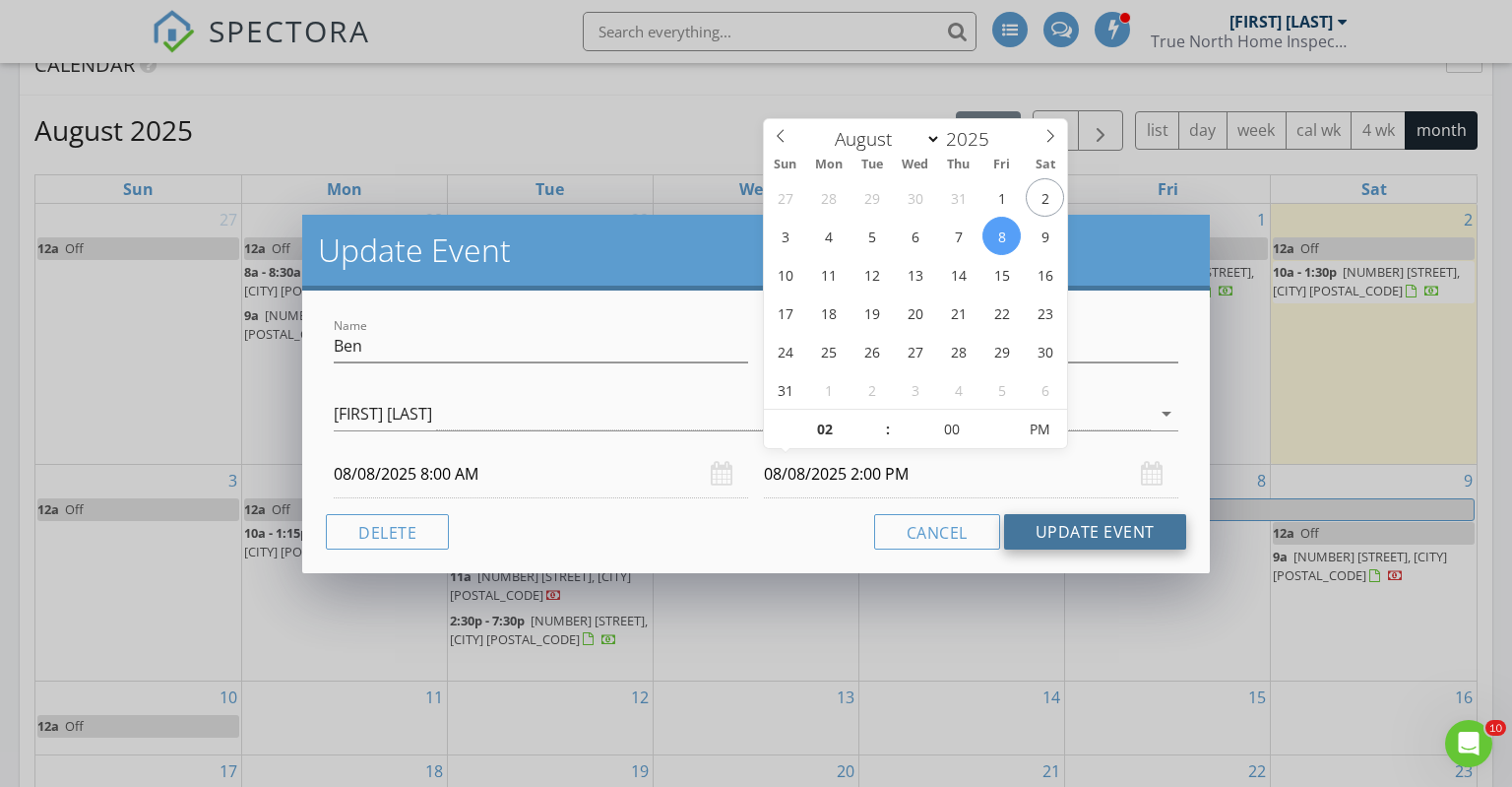 click on "Update Event" at bounding box center [1095, 532] 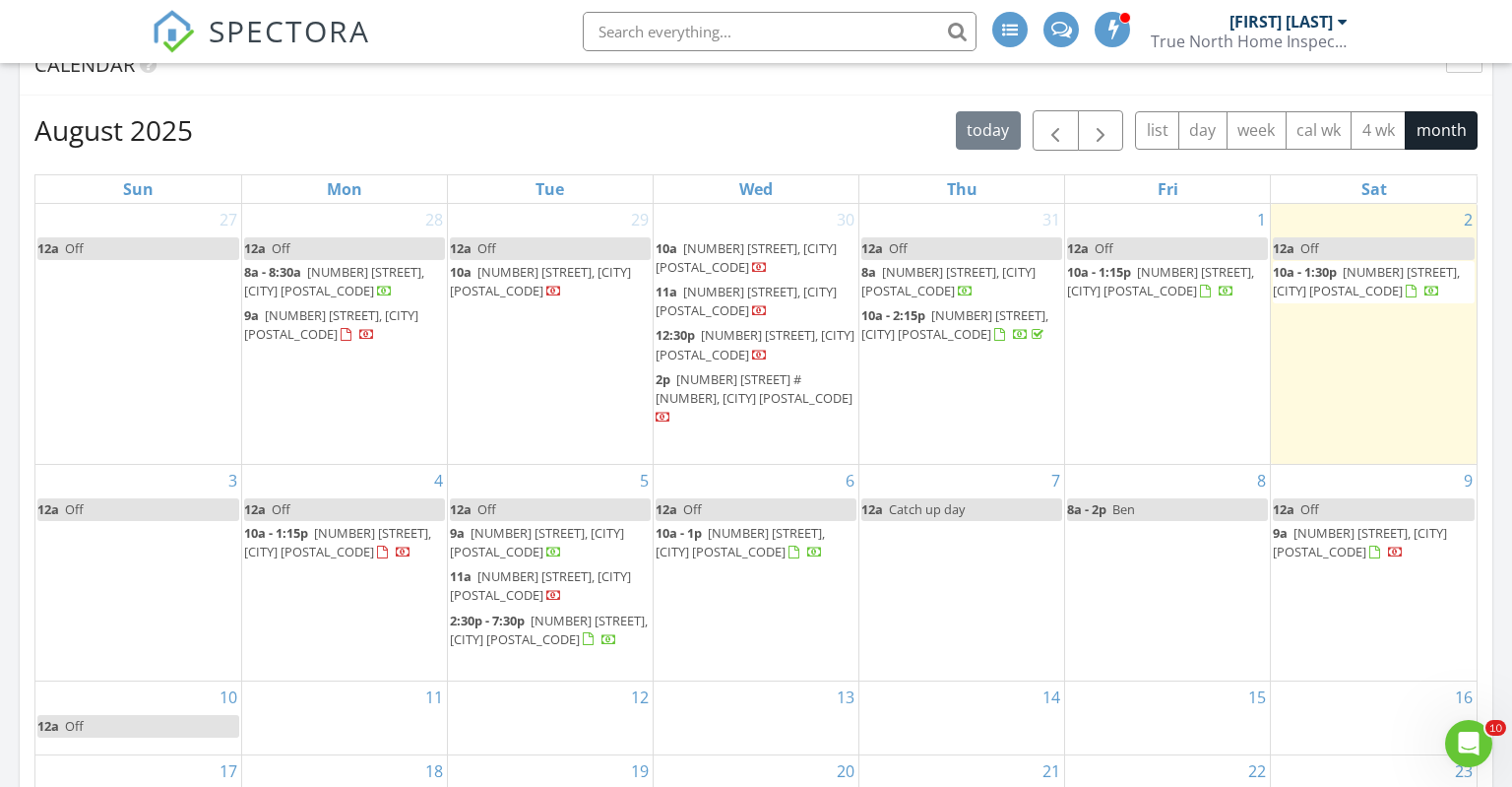 click on "230 Camelot Shore Dr, Farmington 03835" at bounding box center [1366, 281] 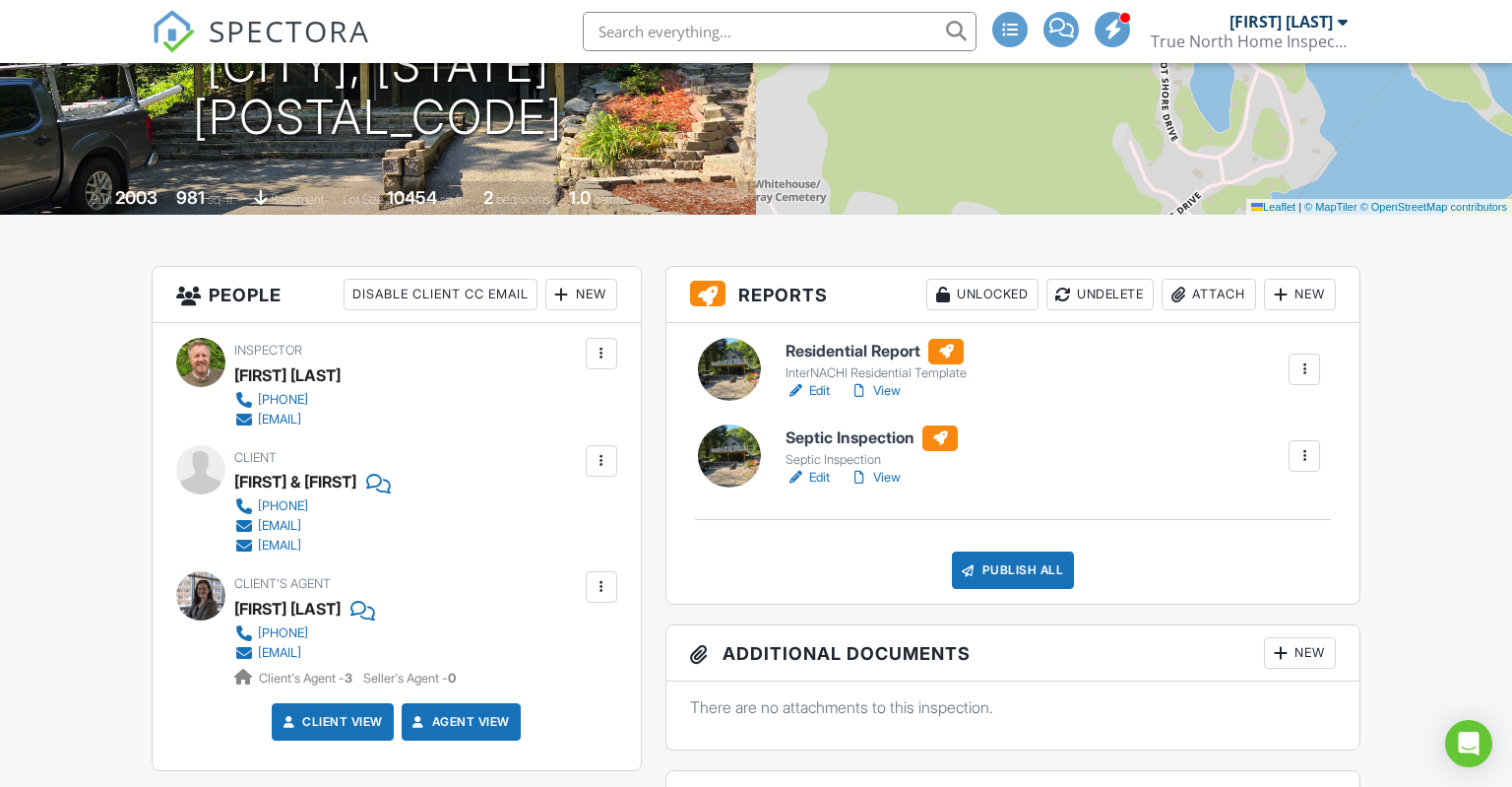 scroll, scrollTop: 311, scrollLeft: 0, axis: vertical 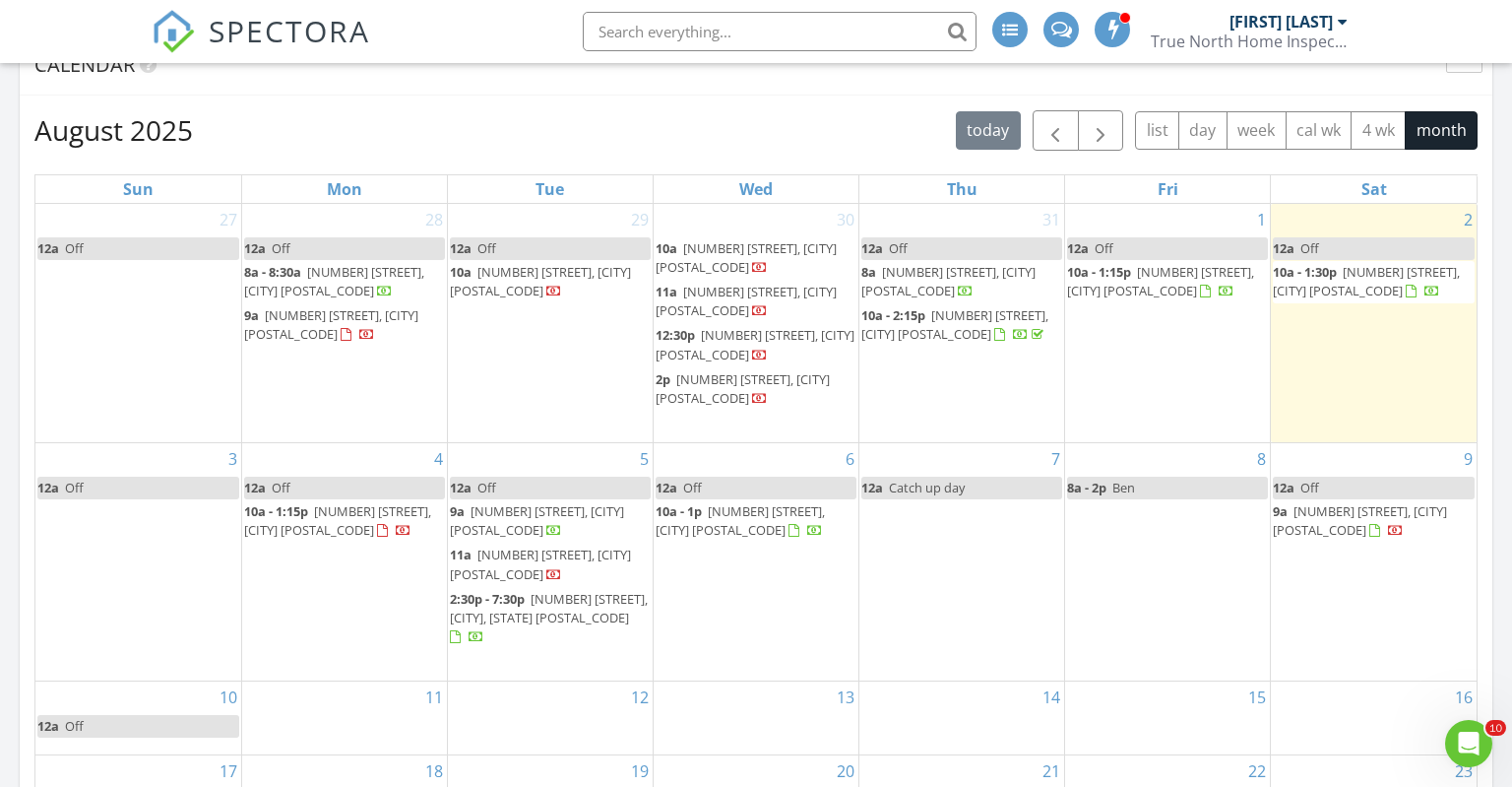 click on "230 Camelot Shore Dr, Farmington 03835" at bounding box center [1366, 281] 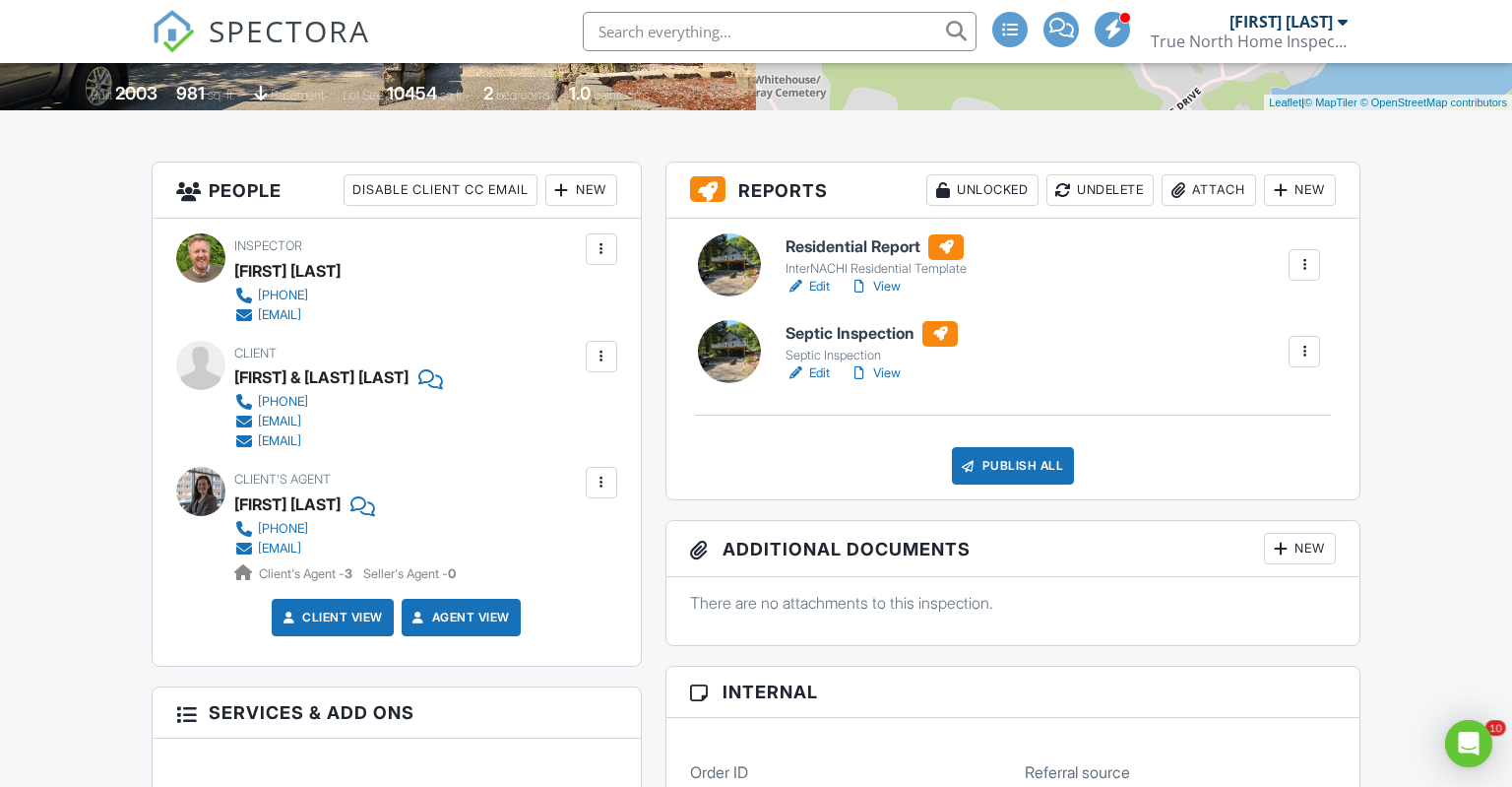 scroll, scrollTop: 0, scrollLeft: 0, axis: both 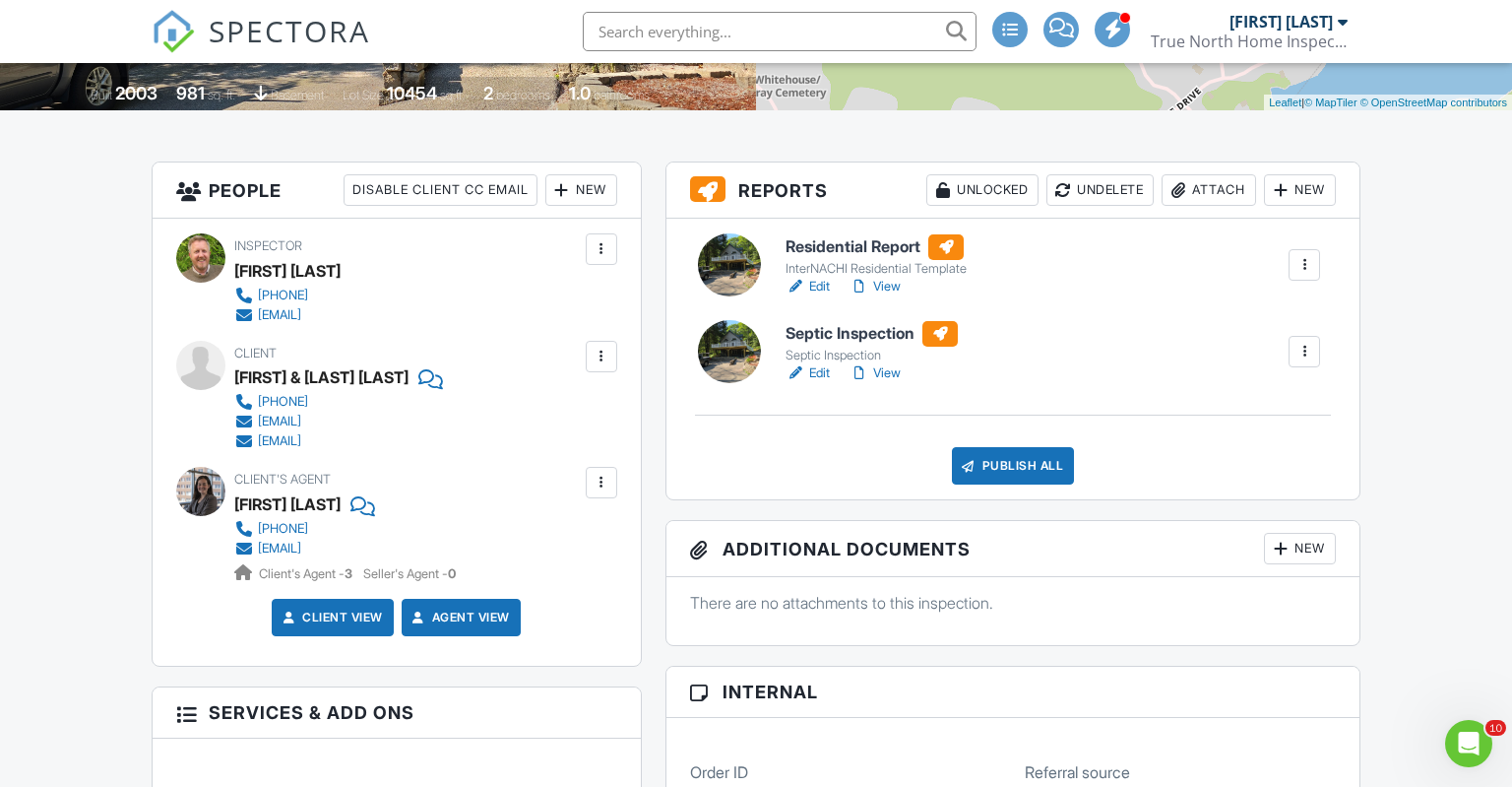 click on "Edit" at bounding box center [807, 287] 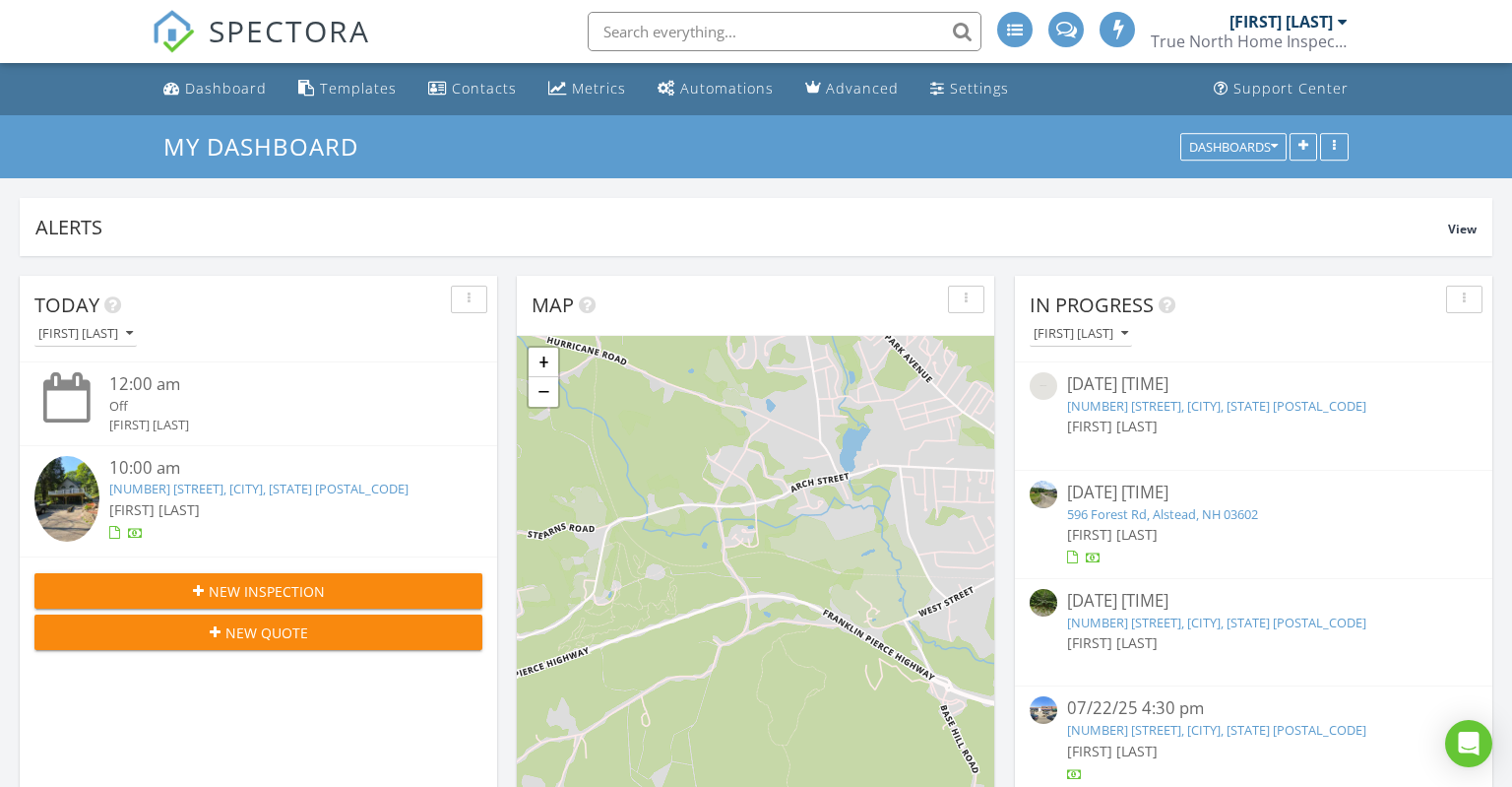 scroll, scrollTop: 0, scrollLeft: 0, axis: both 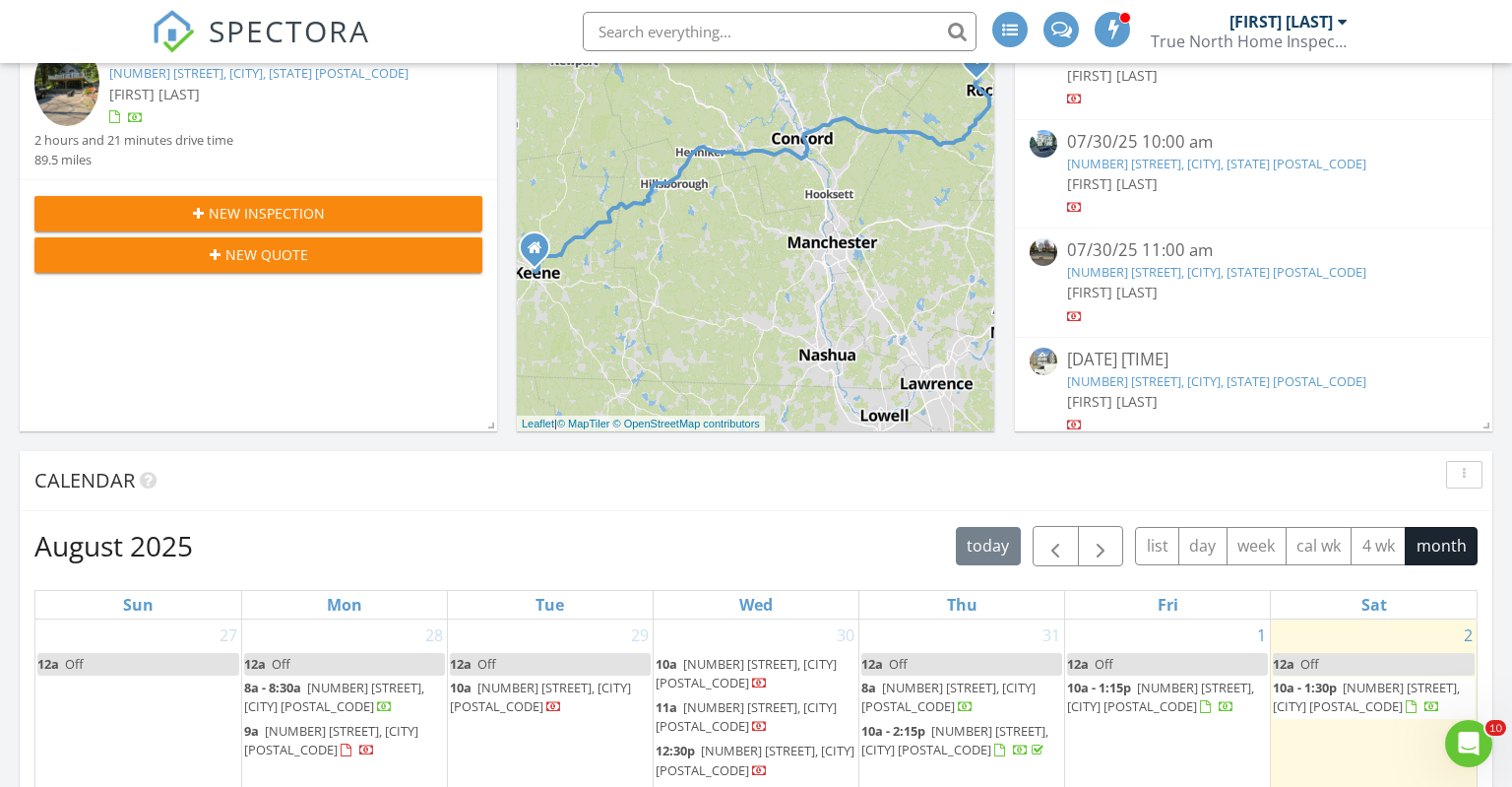 click on "[NUMBER] [STREET], [CITY] [POSTAL_CODE]" at bounding box center [1366, 696] 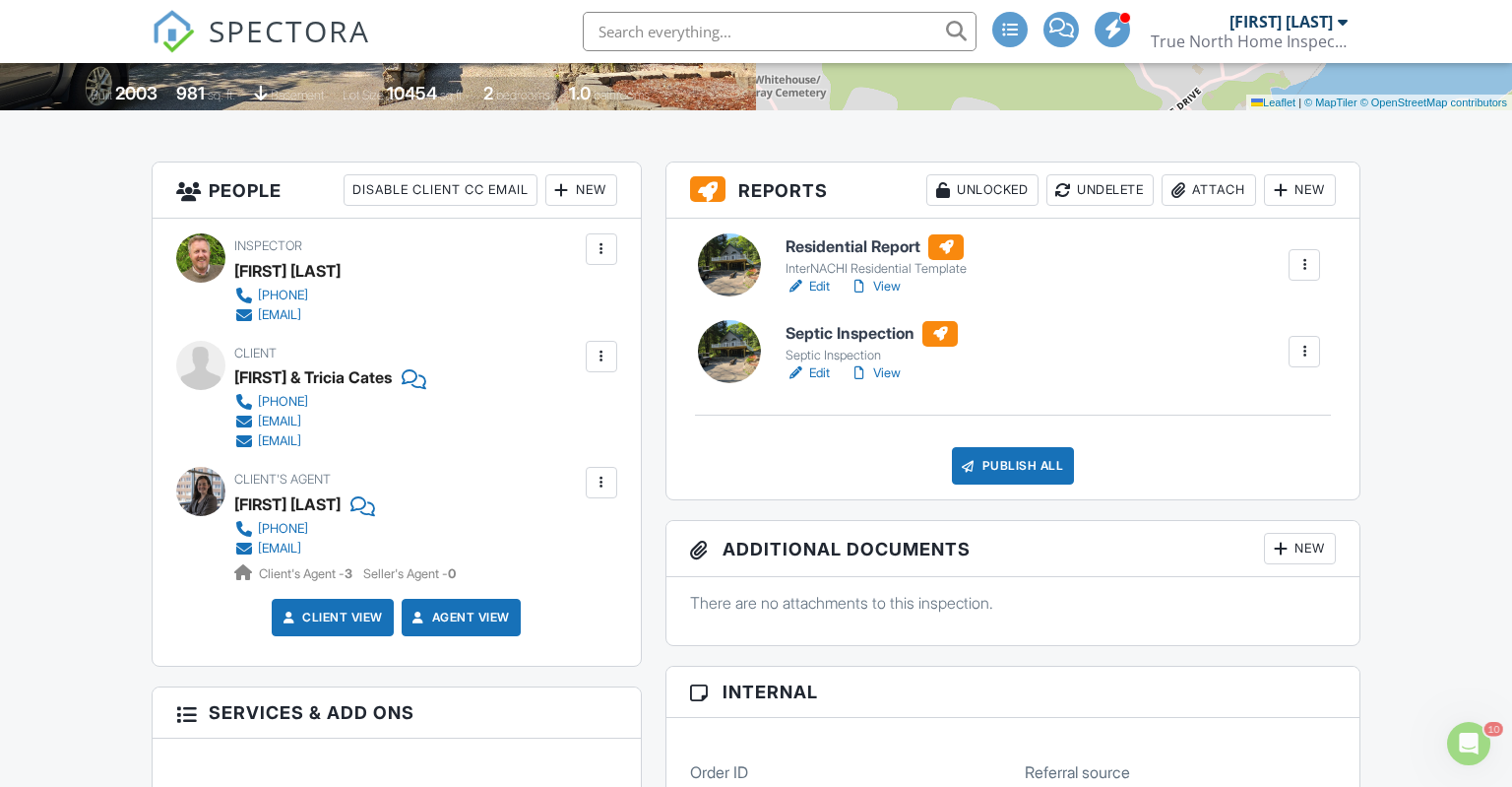 scroll, scrollTop: 0, scrollLeft: 0, axis: both 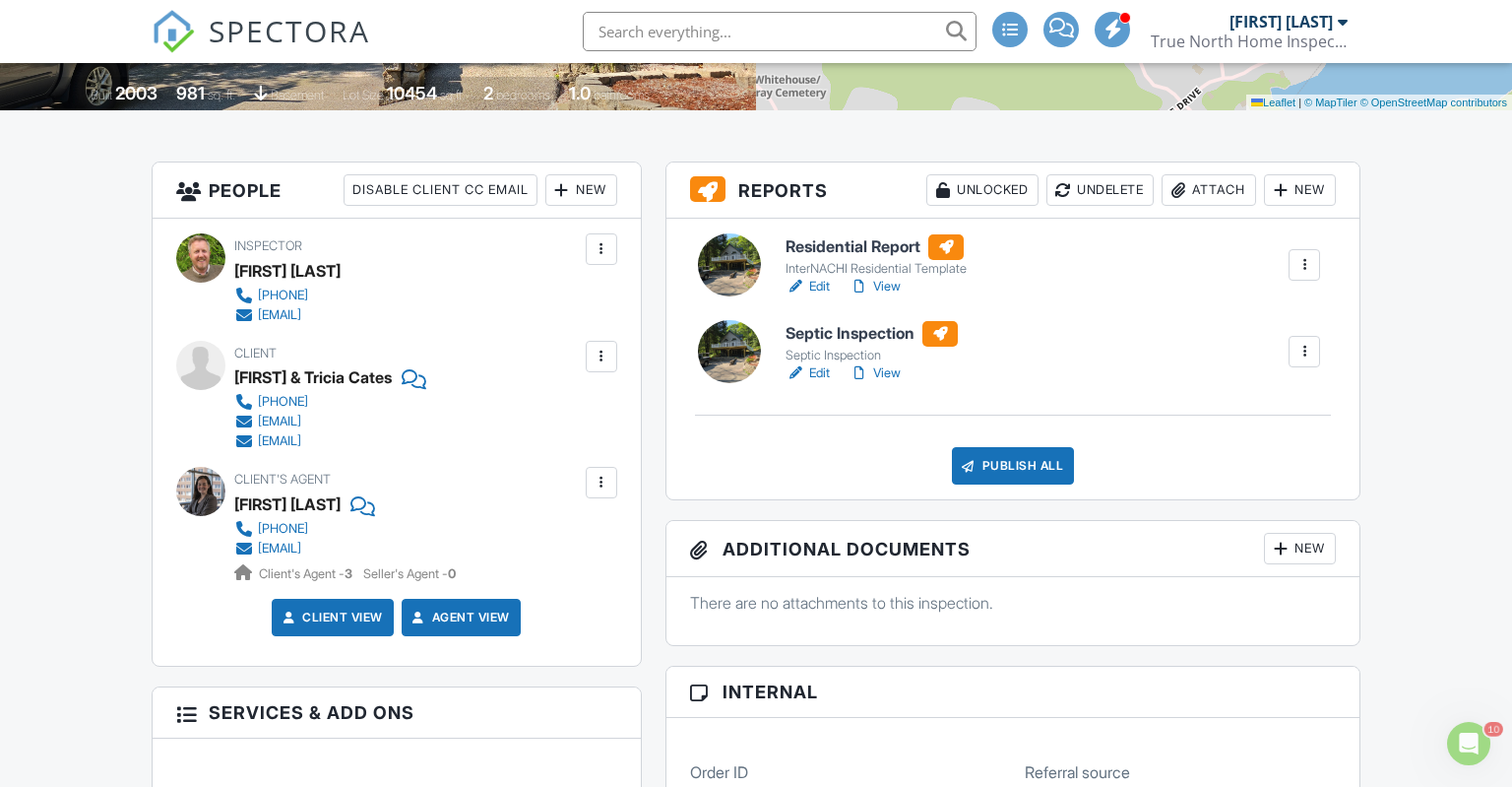 click on "Edit" at bounding box center (807, 287) 